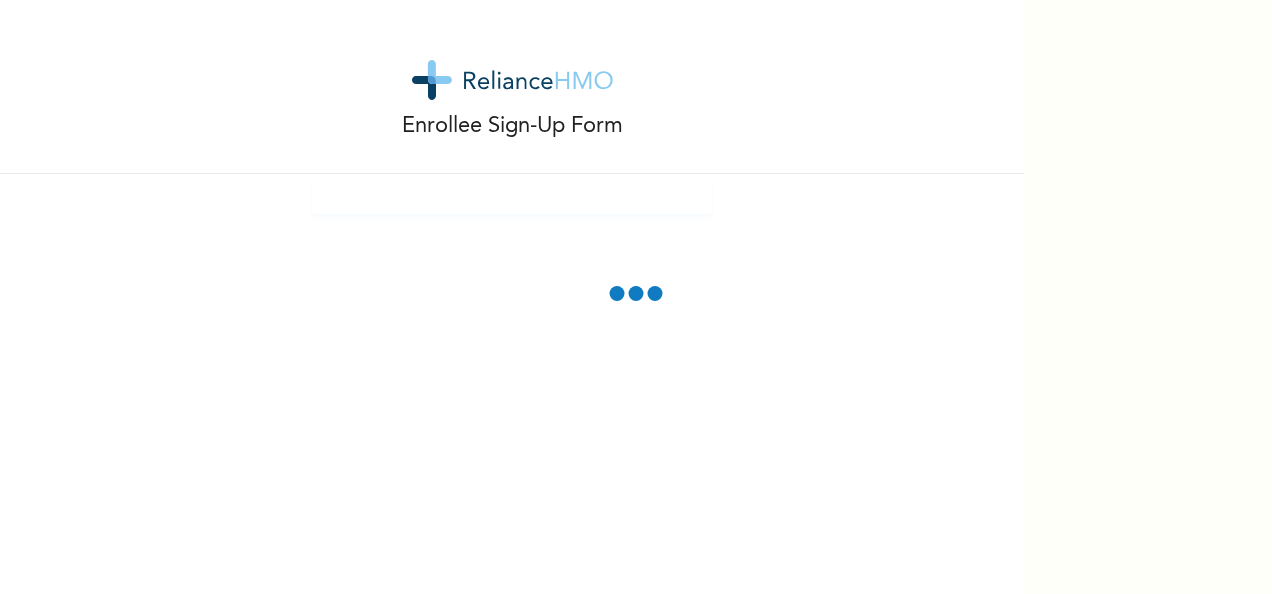 scroll, scrollTop: 0, scrollLeft: 0, axis: both 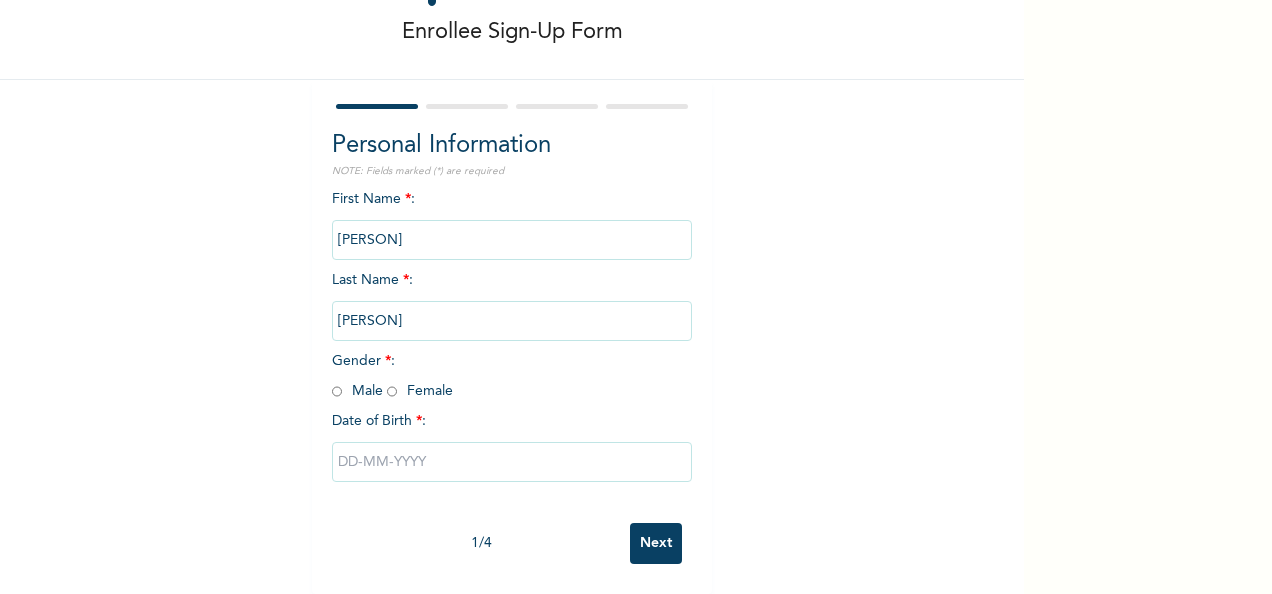 click at bounding box center (337, 391) 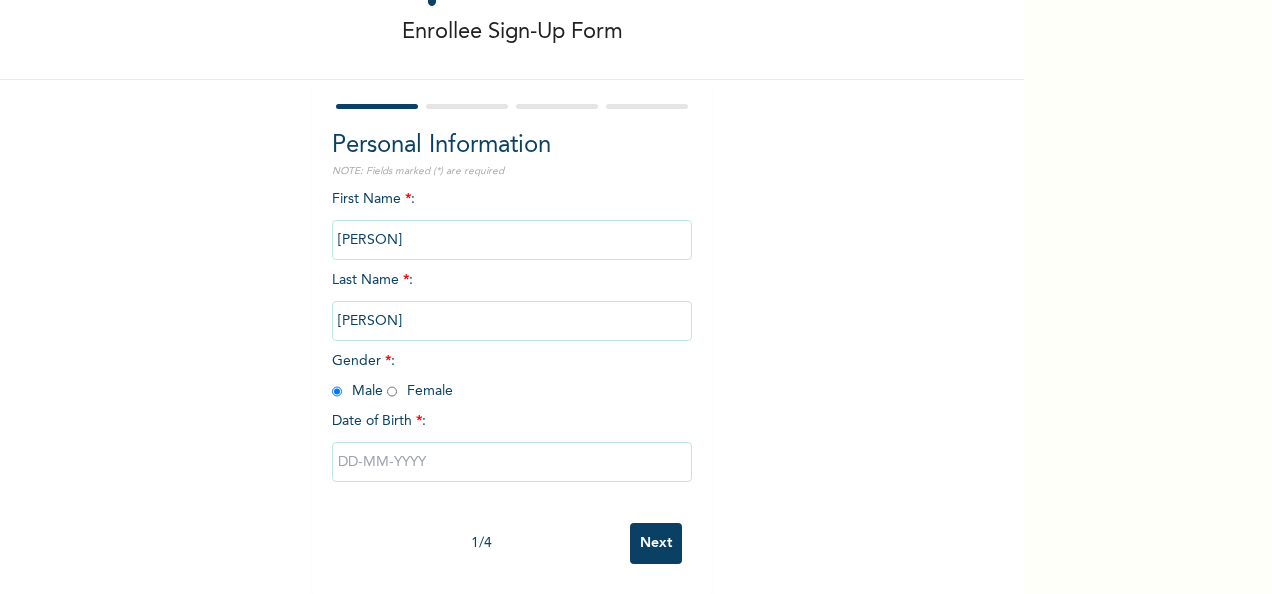 radio on "true" 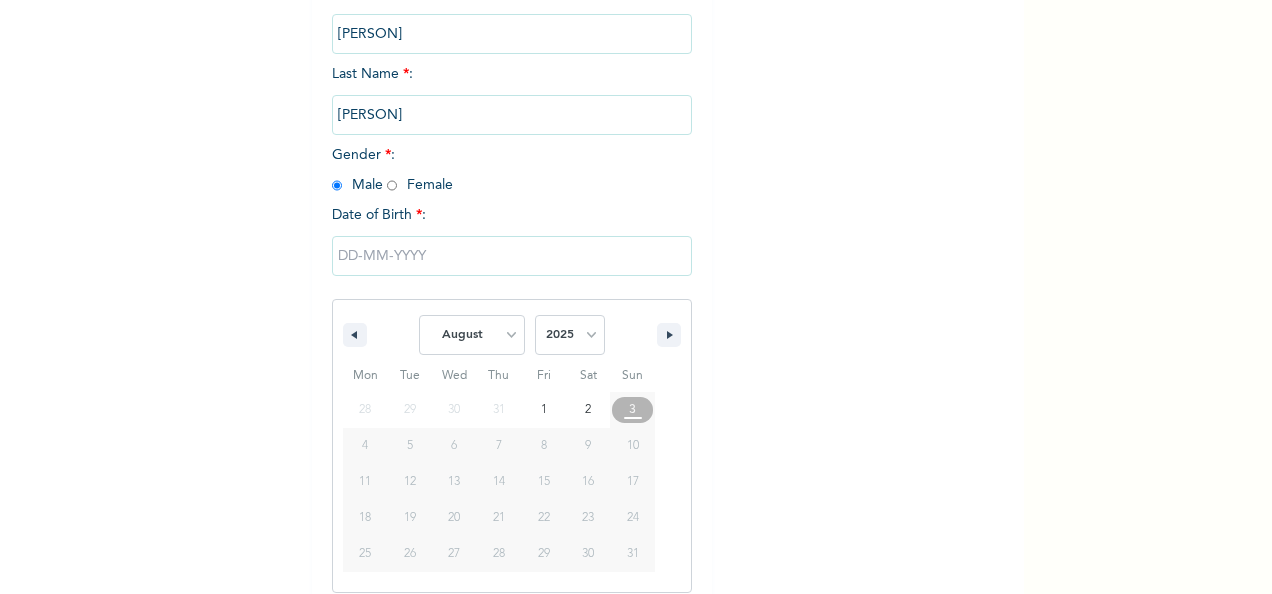 scroll, scrollTop: 316, scrollLeft: 0, axis: vertical 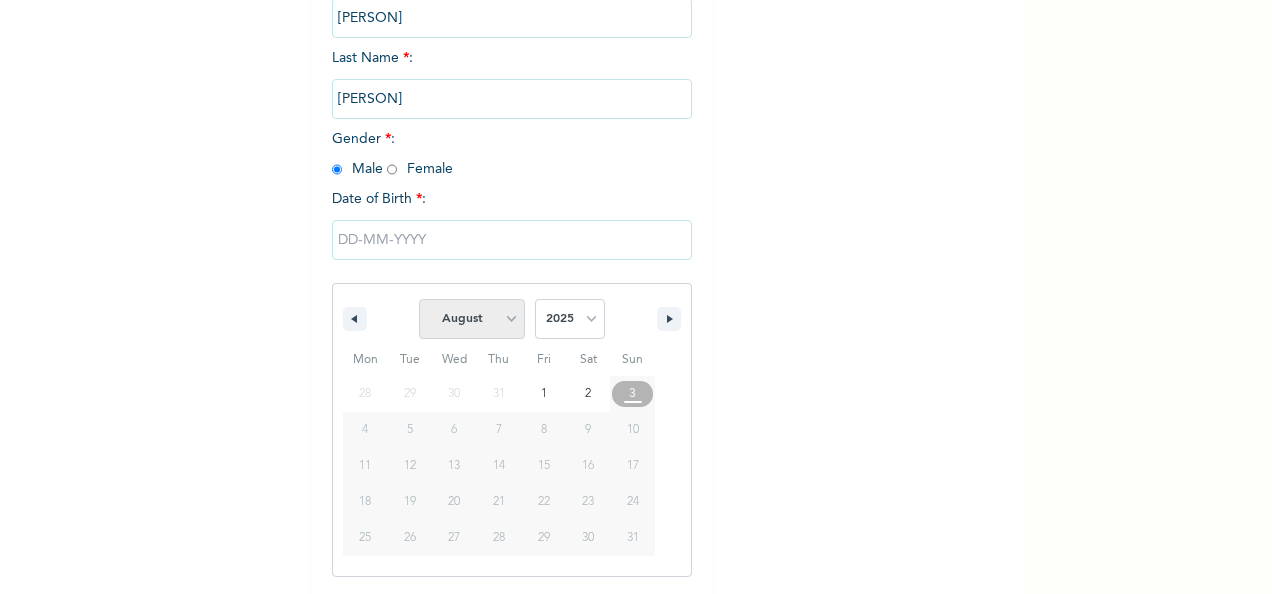 click on "January February March April May June July August September October November December" at bounding box center (472, 319) 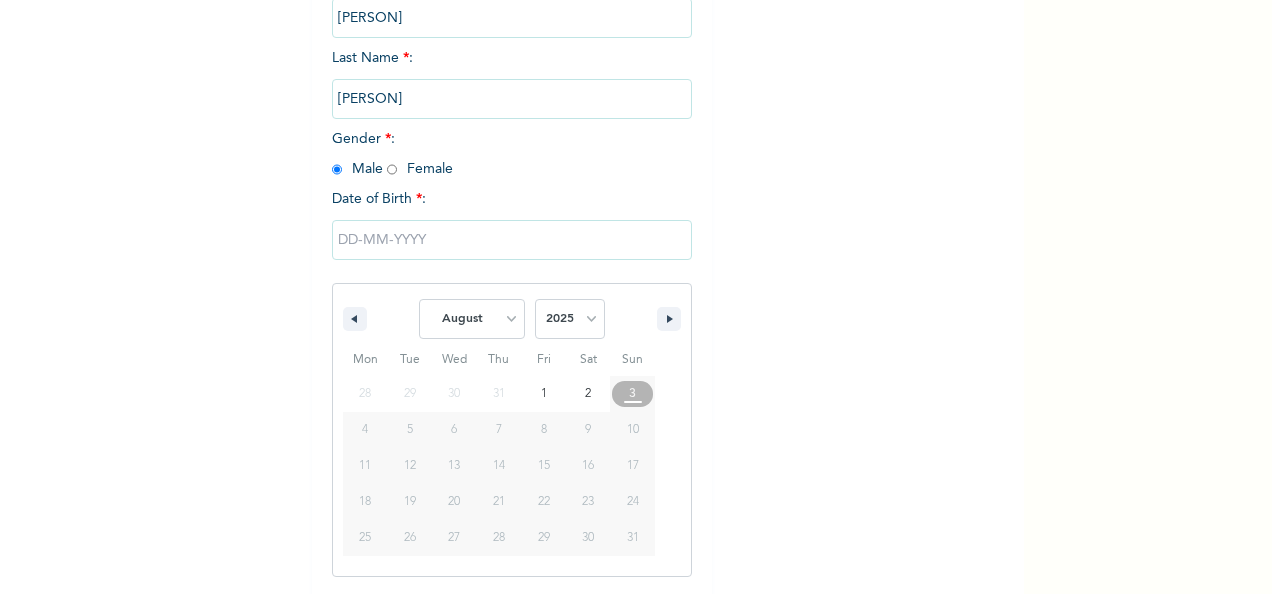 select on "3" 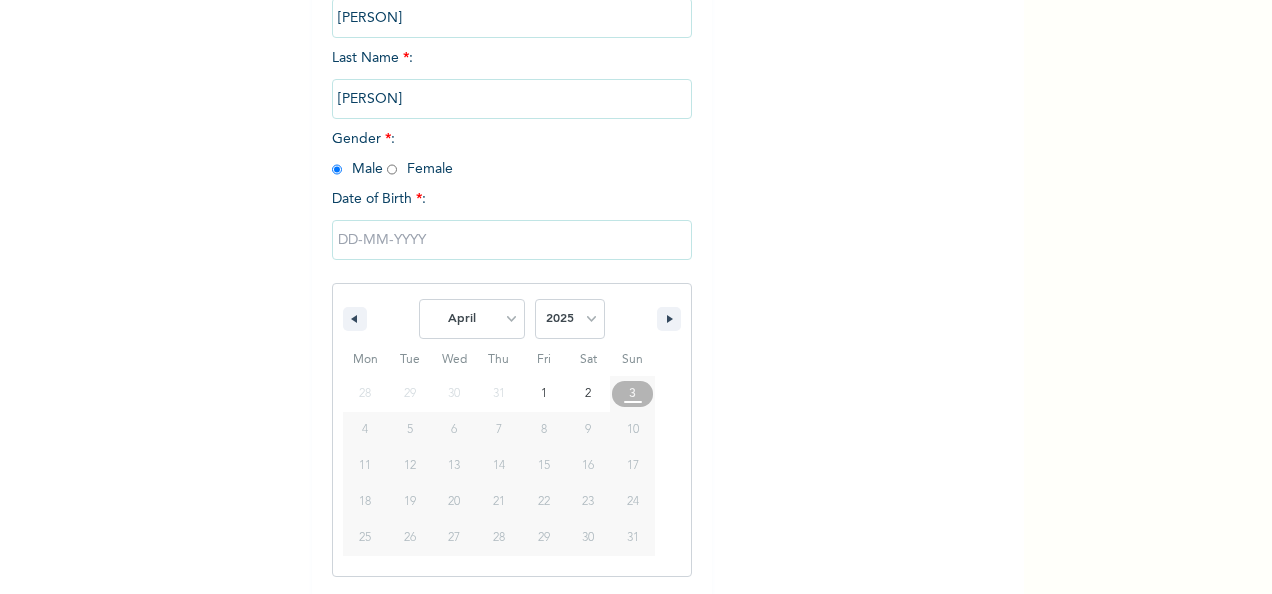 click on "January February March April May June July August September October November December" at bounding box center [472, 319] 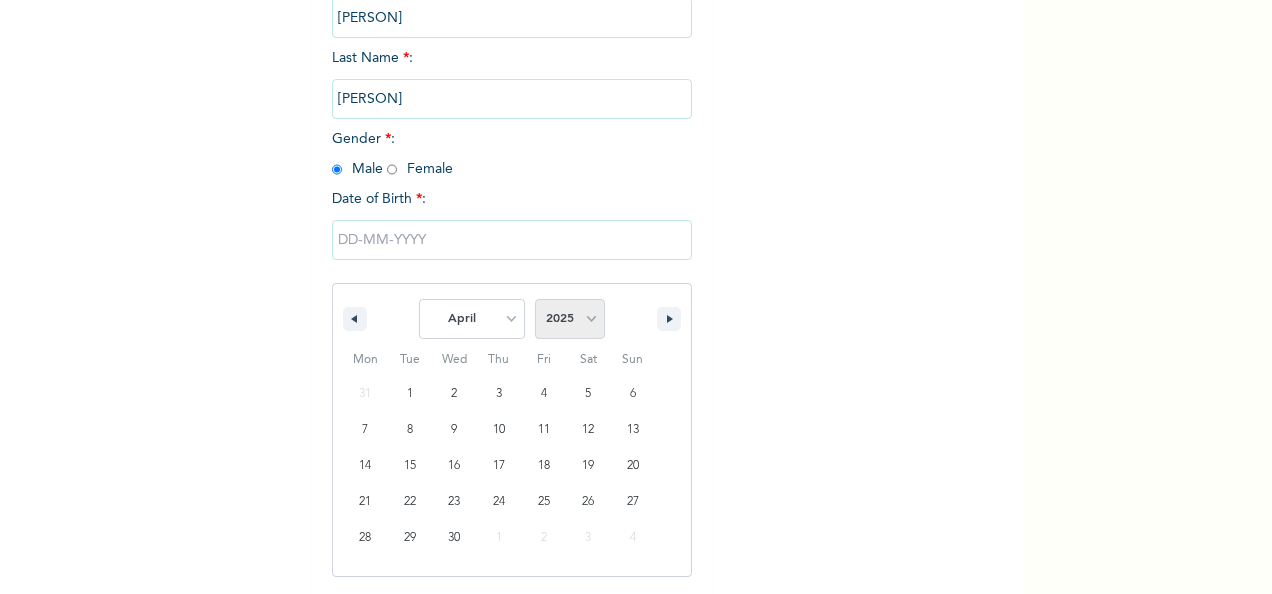 click on "2025 2024 2023 2022 2021 2020 2019 2018 2017 2016 2015 2014 2013 2012 2011 2010 2009 2008 2007 2006 2005 2004 2003 2002 2001 2000 1999 1998 1997 1996 1995 1994 1993 1992 1991 1990 1989 1988 1987 1986 1985 1984 1983 1982 1981 1980 1979 1978 1977 1976 1975 1974 1973 1972 1971 1970 1969 1968 1967 1966 1965 1964 1963 1962 1961 1960" at bounding box center (570, 319) 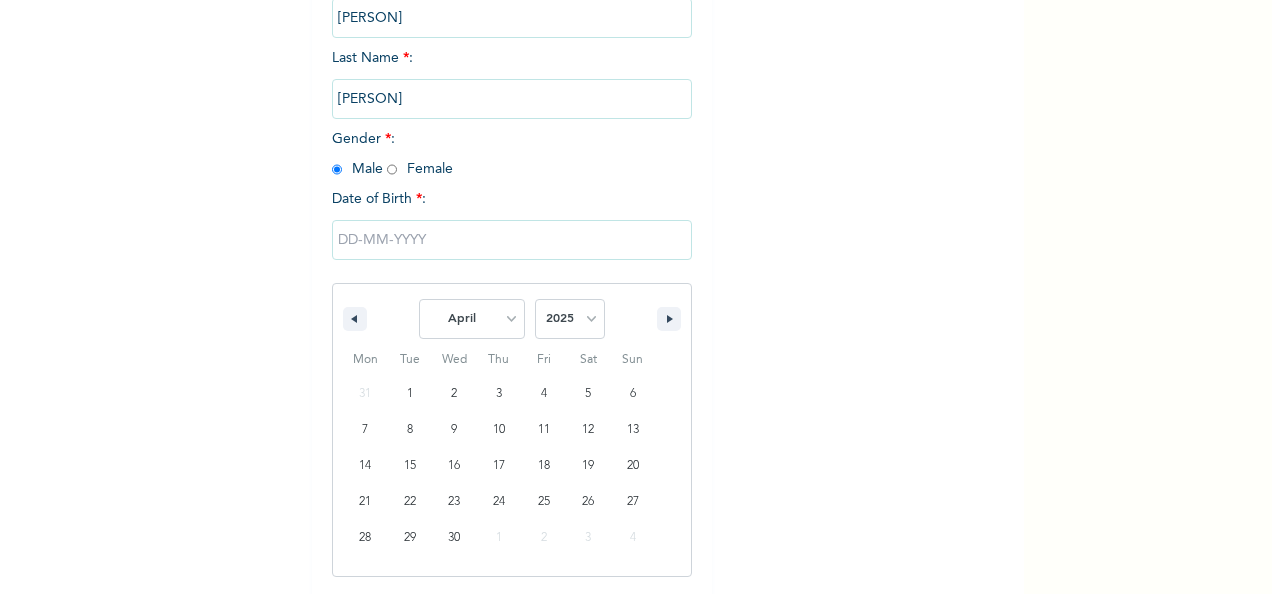 select on "1997" 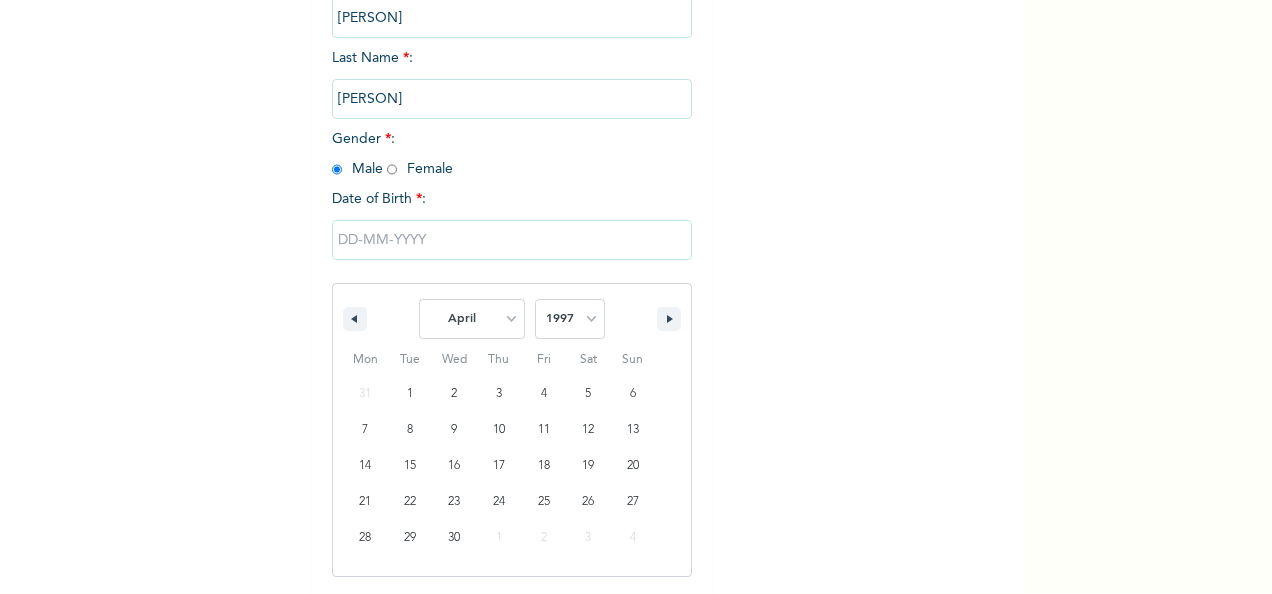 click on "2025 2024 2023 2022 2021 2020 2019 2018 2017 2016 2015 2014 2013 2012 2011 2010 2009 2008 2007 2006 2005 2004 2003 2002 2001 2000 1999 1998 1997 1996 1995 1994 1993 1992 1991 1990 1989 1988 1987 1986 1985 1984 1983 1982 1981 1980 1979 1978 1977 1976 1975 1974 1973 1972 1971 1970 1969 1968 1967 1966 1965 1964 1963 1962 1961 1960" at bounding box center [570, 319] 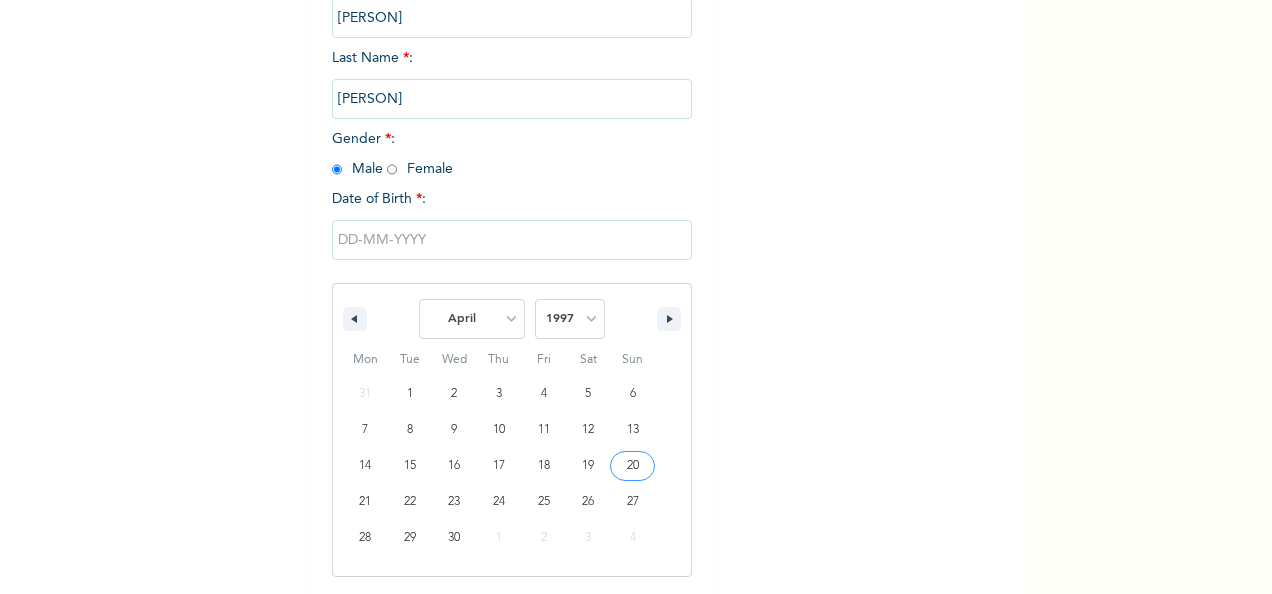 type on "[DATE]" 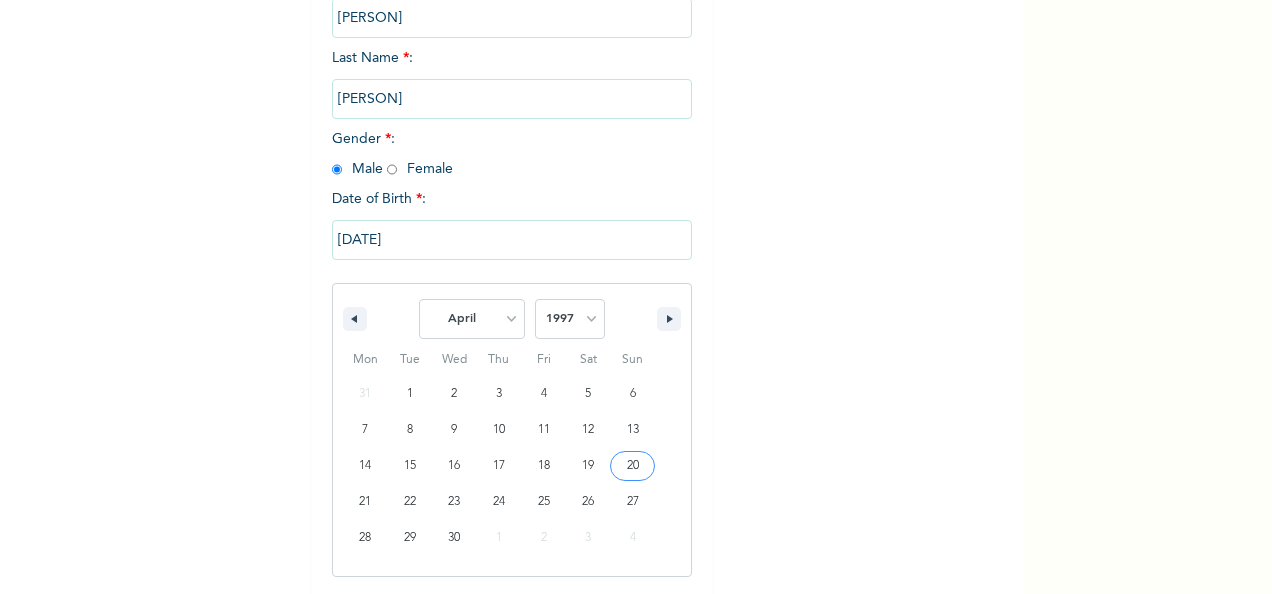 scroll, scrollTop: 112, scrollLeft: 0, axis: vertical 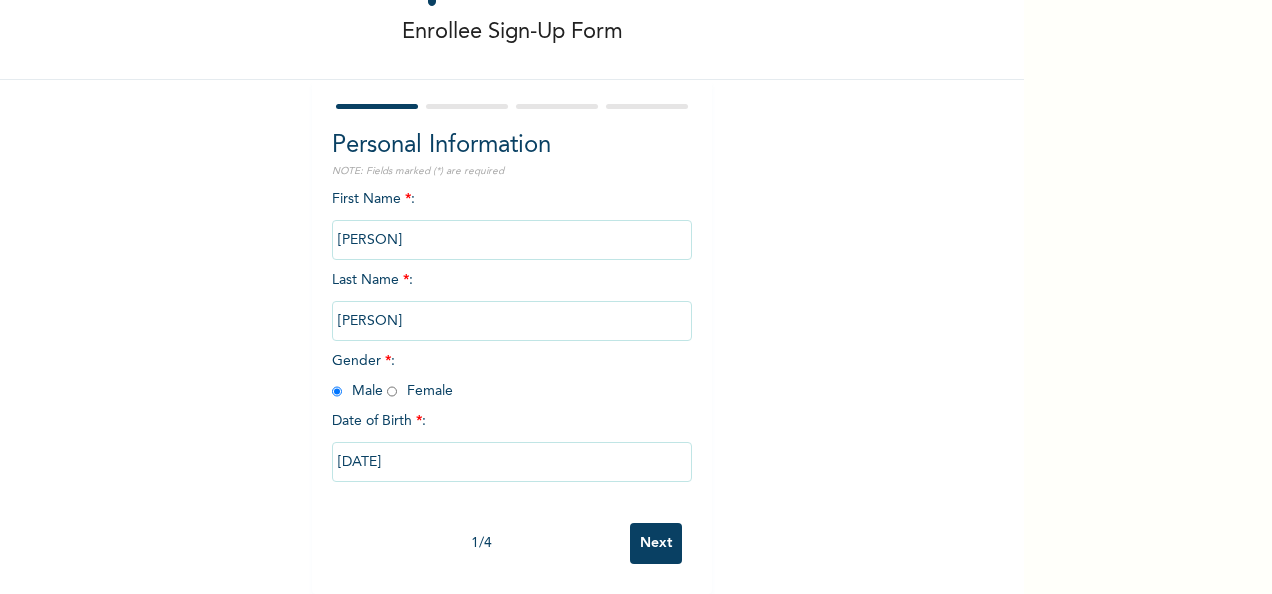 click on "Next" at bounding box center (656, 543) 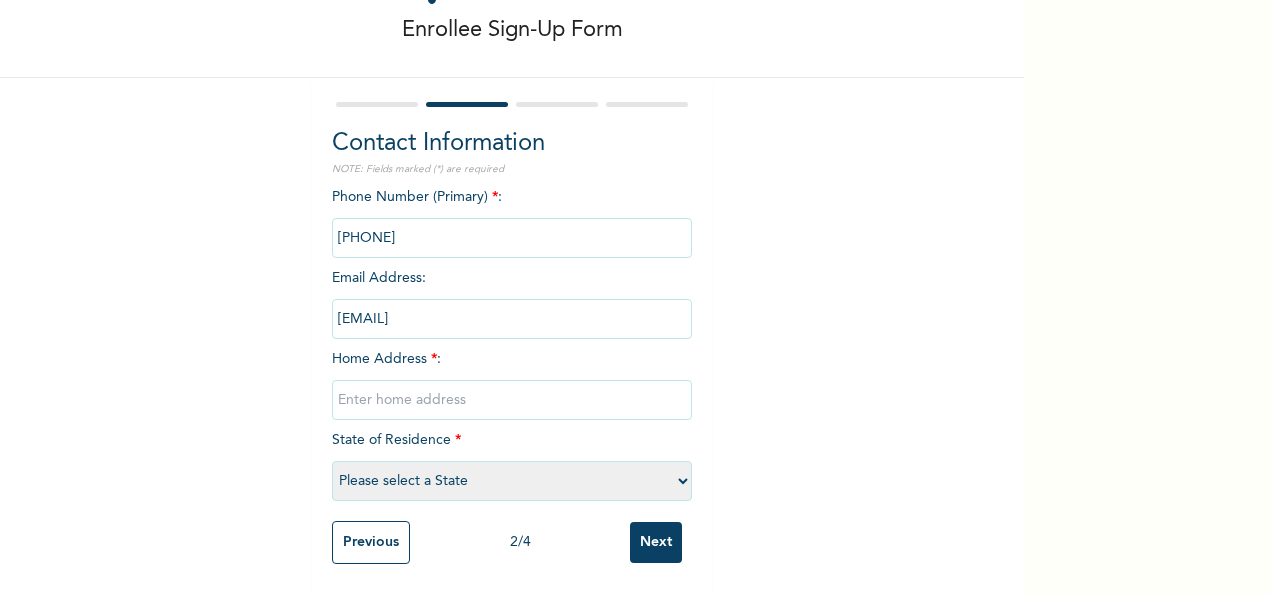click at bounding box center [512, 400] 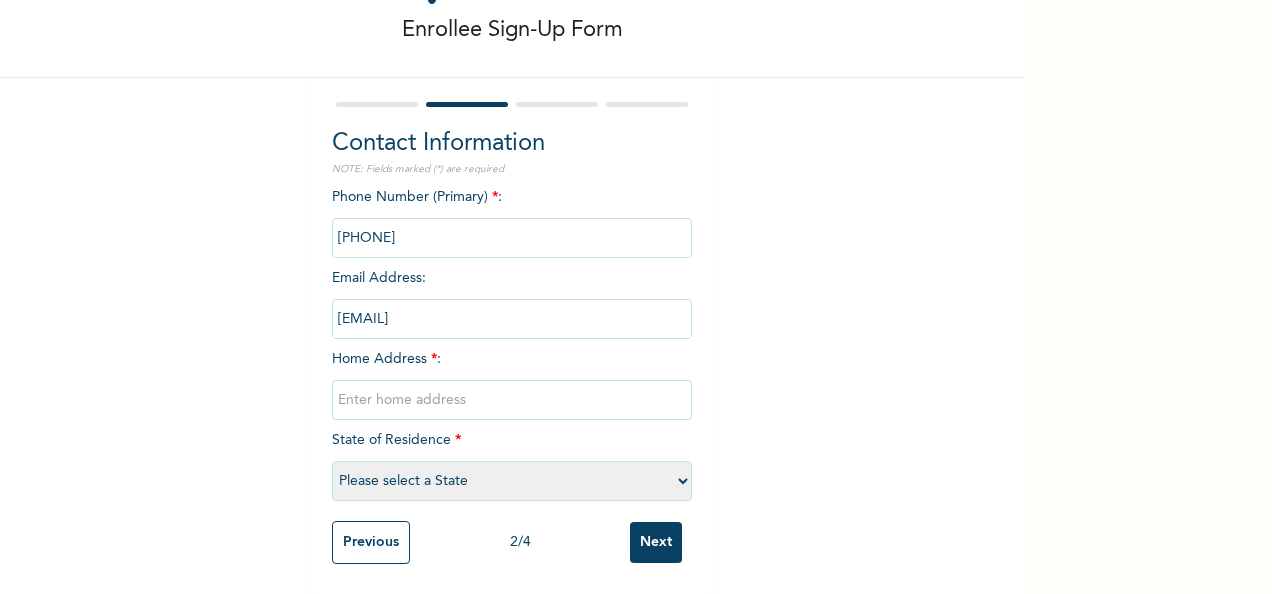click on "Please select a State Abia Abuja (FCT) Adamawa Akwa Ibom Anambra Bauchi Bayelsa Benue Borno Cross River Delta Ebonyi Edo Ekiti Enugu Gombe Imo Jigawa Kaduna Kano Katsina Kebbi Kogi Kwara Lagos Nasarawa Niger Ogun Ondo Osun Oyo Plateau Rivers Sokoto Taraba Yobe Zamfara" at bounding box center (512, 481) 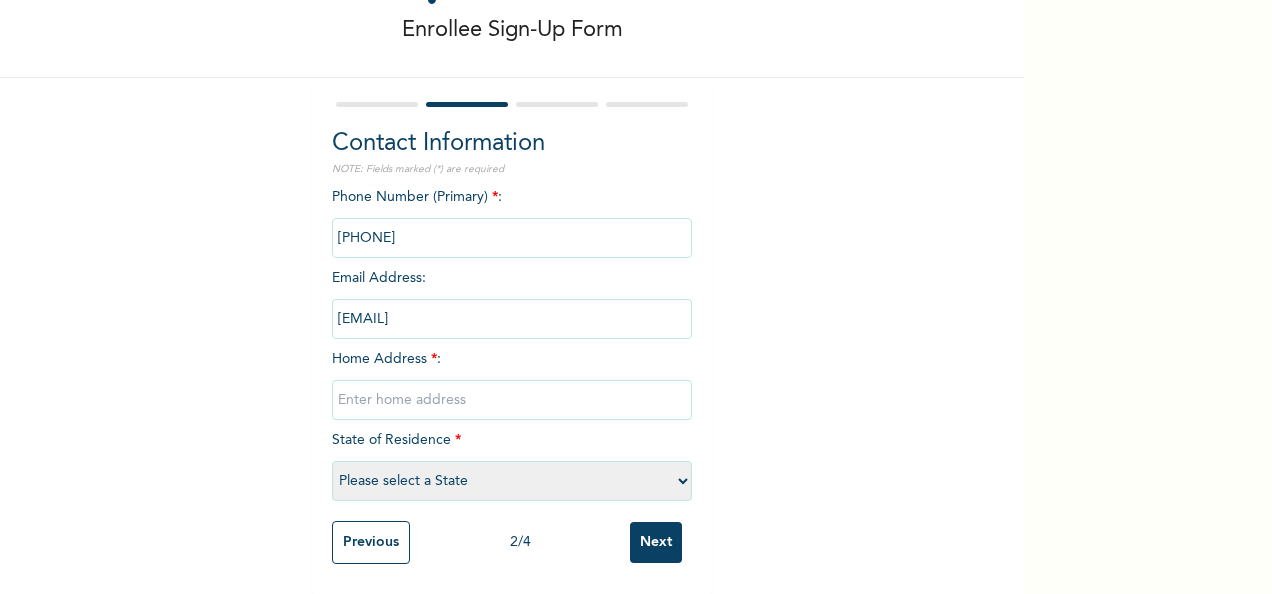 select on "28" 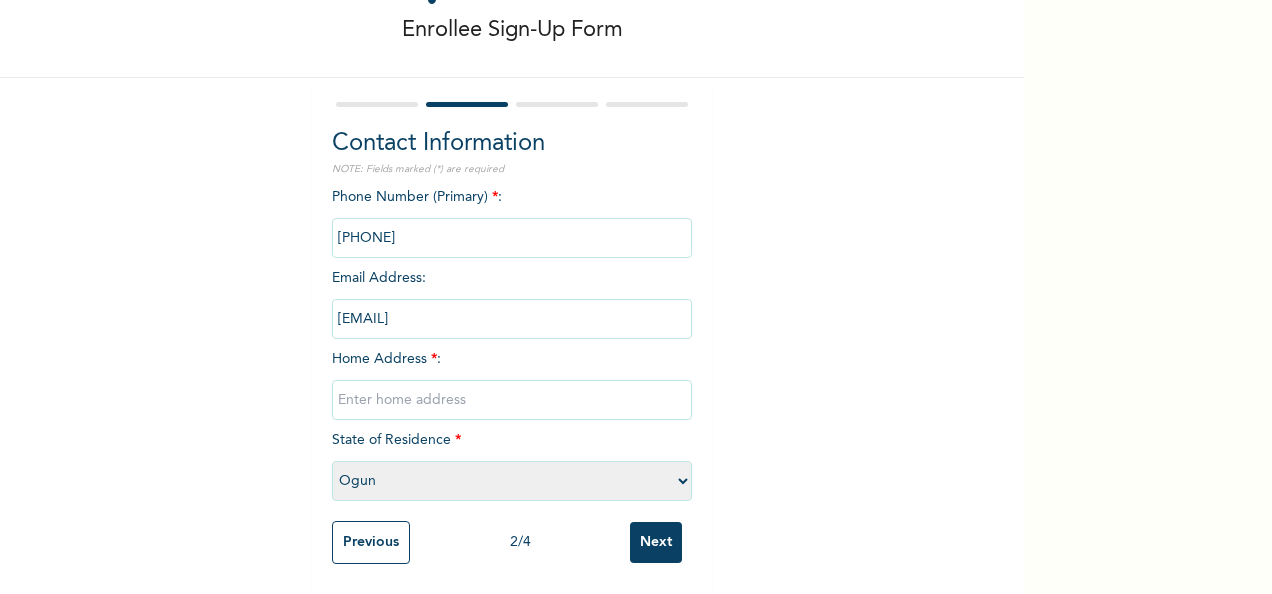 click on "Please select a State Abia Abuja (FCT) Adamawa Akwa Ibom Anambra Bauchi Bayelsa Benue Borno Cross River Delta Ebonyi Edo Ekiti Enugu Gombe Imo Jigawa Kaduna Kano Katsina Kebbi Kogi Kwara Lagos Nasarawa Niger Ogun Ondo Osun Oyo Plateau Rivers Sokoto Taraba Yobe Zamfara" at bounding box center (512, 481) 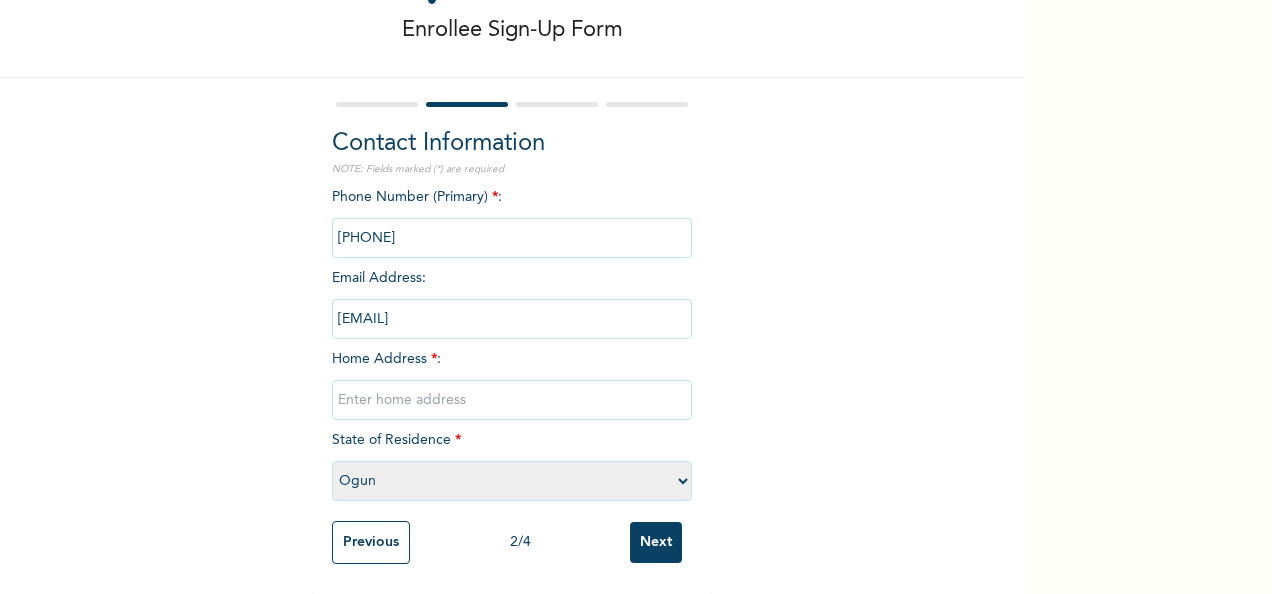 click at bounding box center [512, 400] 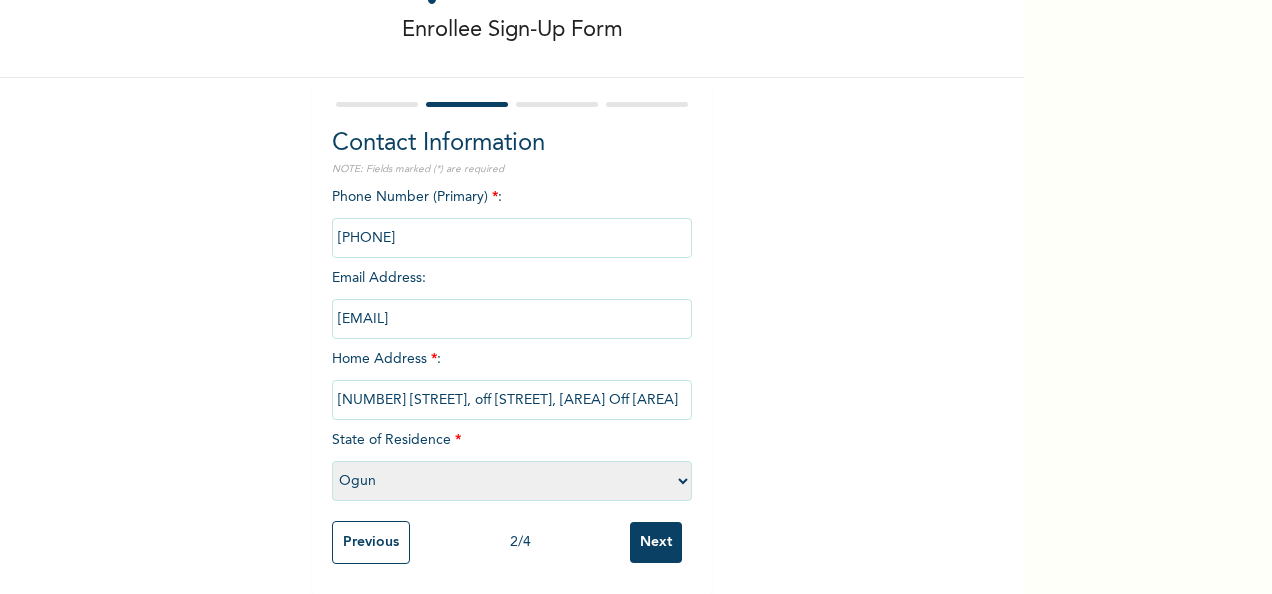 type on "[NUMBER] [STREET], off [STREET], [AREA] Off [AREA]" 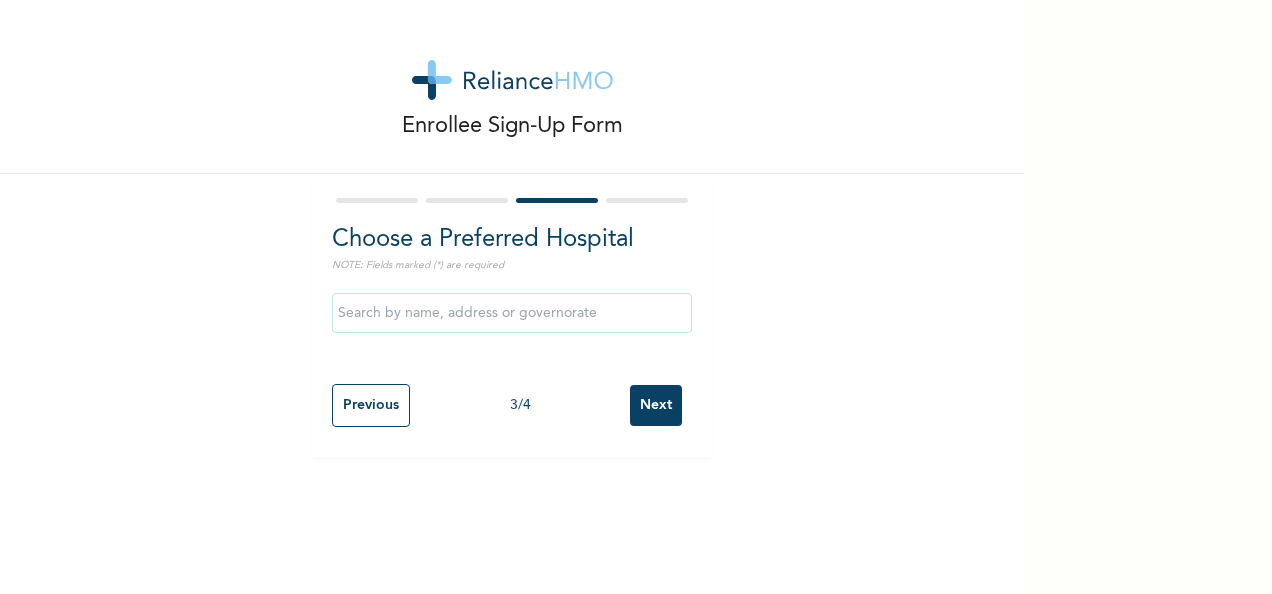scroll, scrollTop: 0, scrollLeft: 0, axis: both 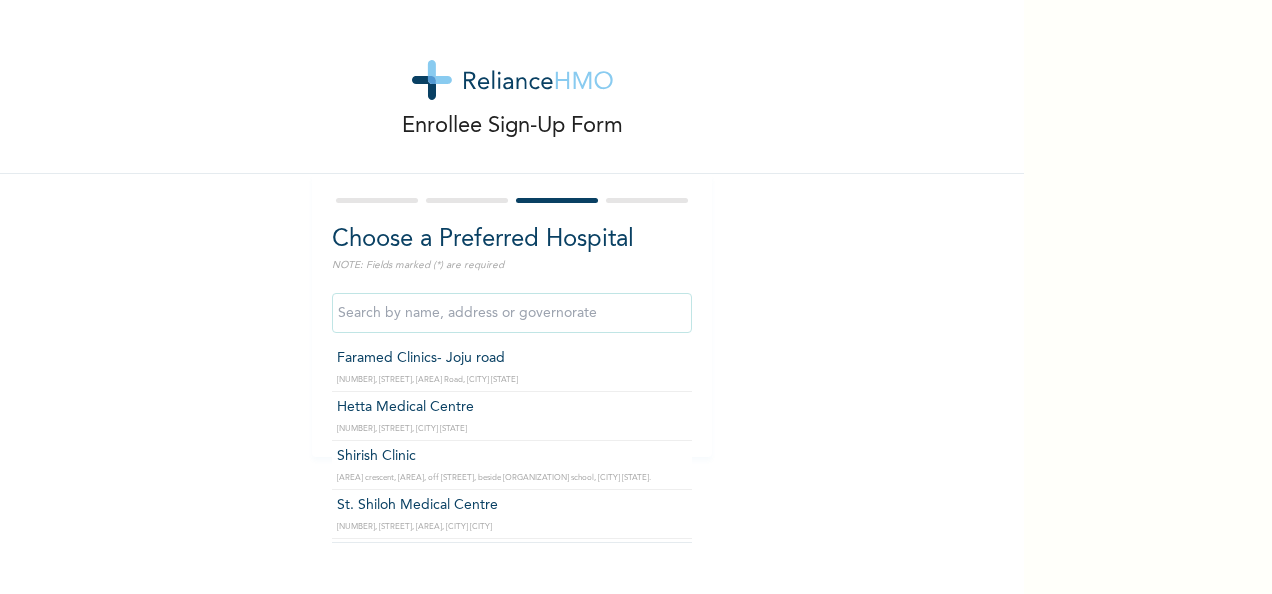 click at bounding box center [512, 313] 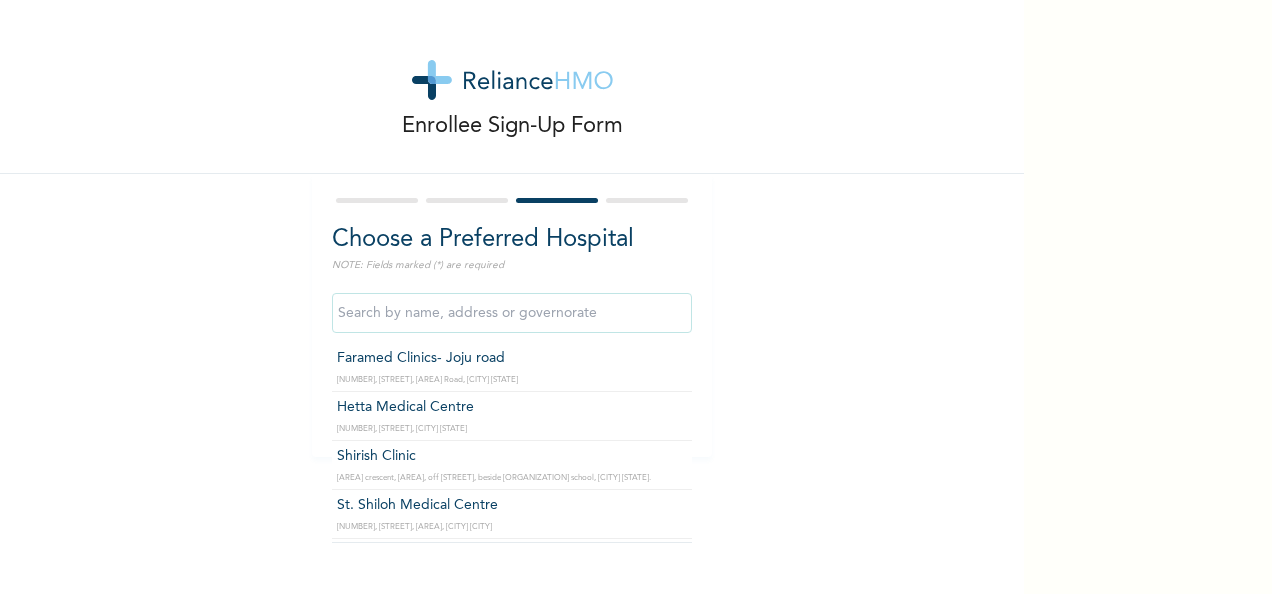 click at bounding box center [512, 313] 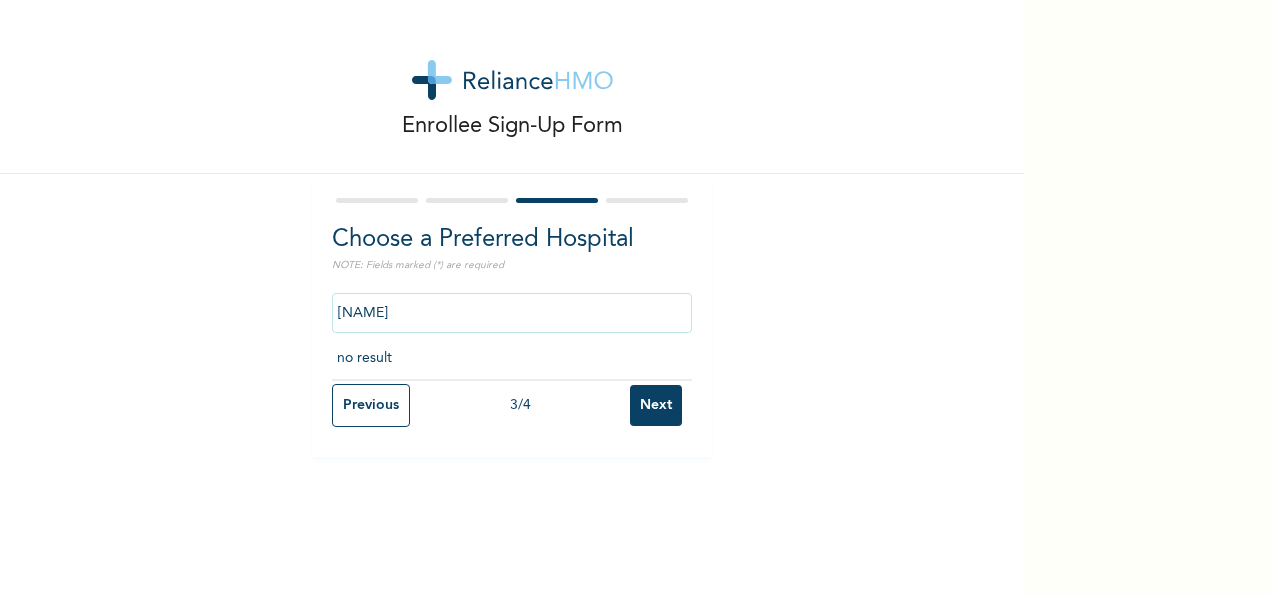 click on "[NAME]" at bounding box center (512, 313) 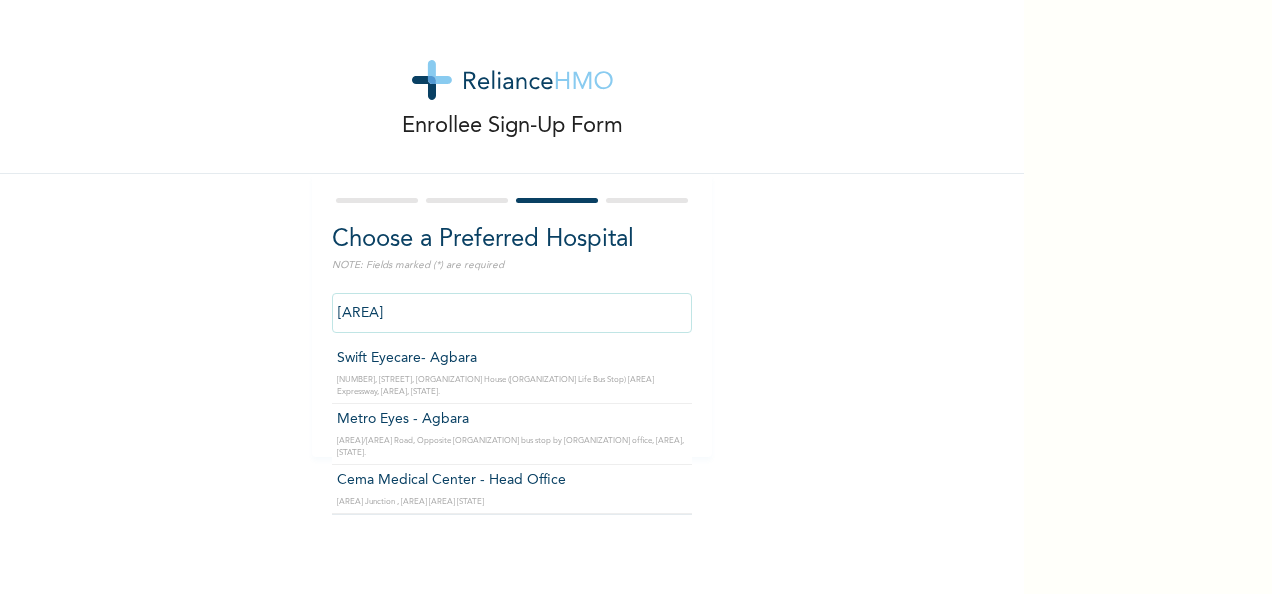 type on "Cema Medical Center - Head Office" 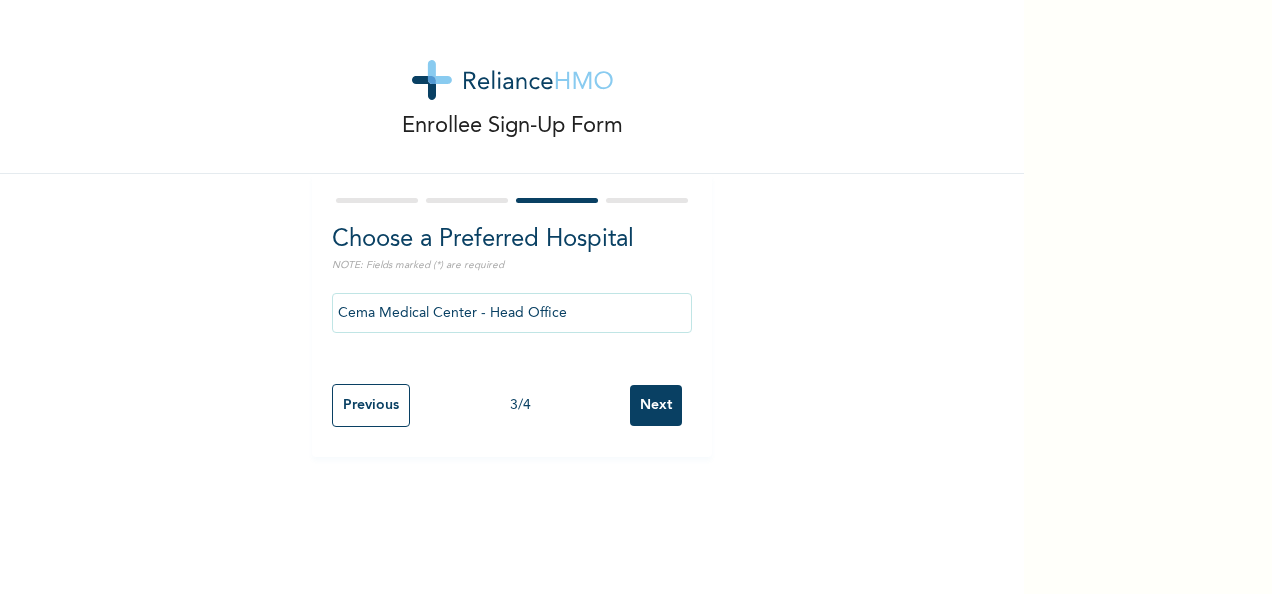 click on "Next" at bounding box center (656, 405) 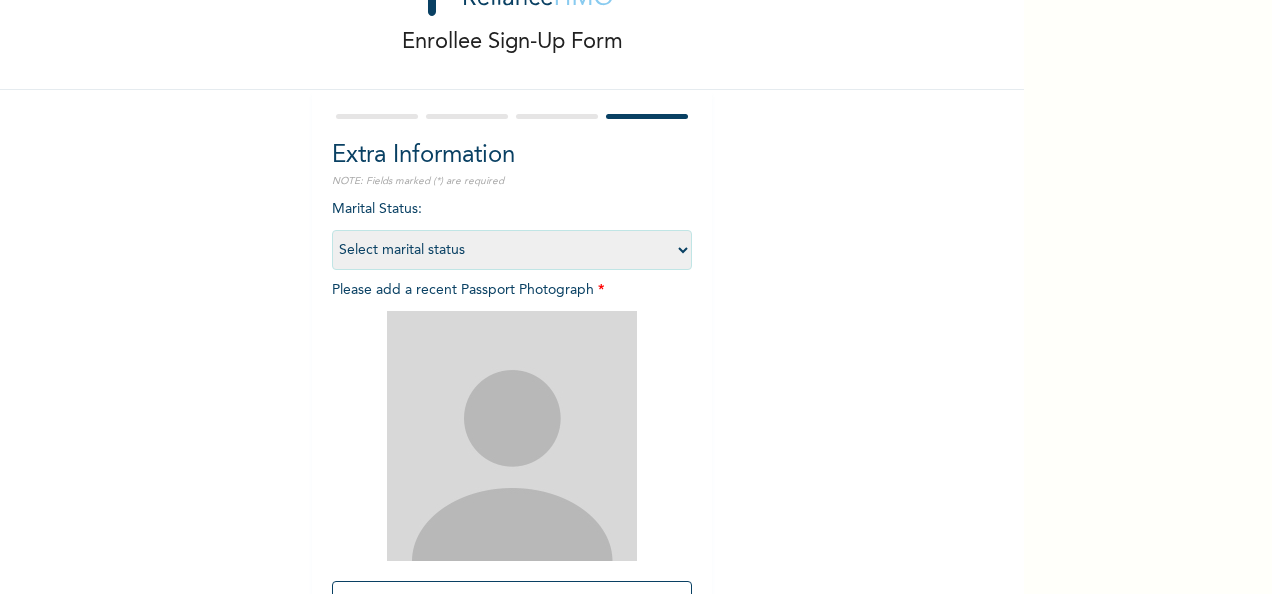 scroll, scrollTop: 0, scrollLeft: 0, axis: both 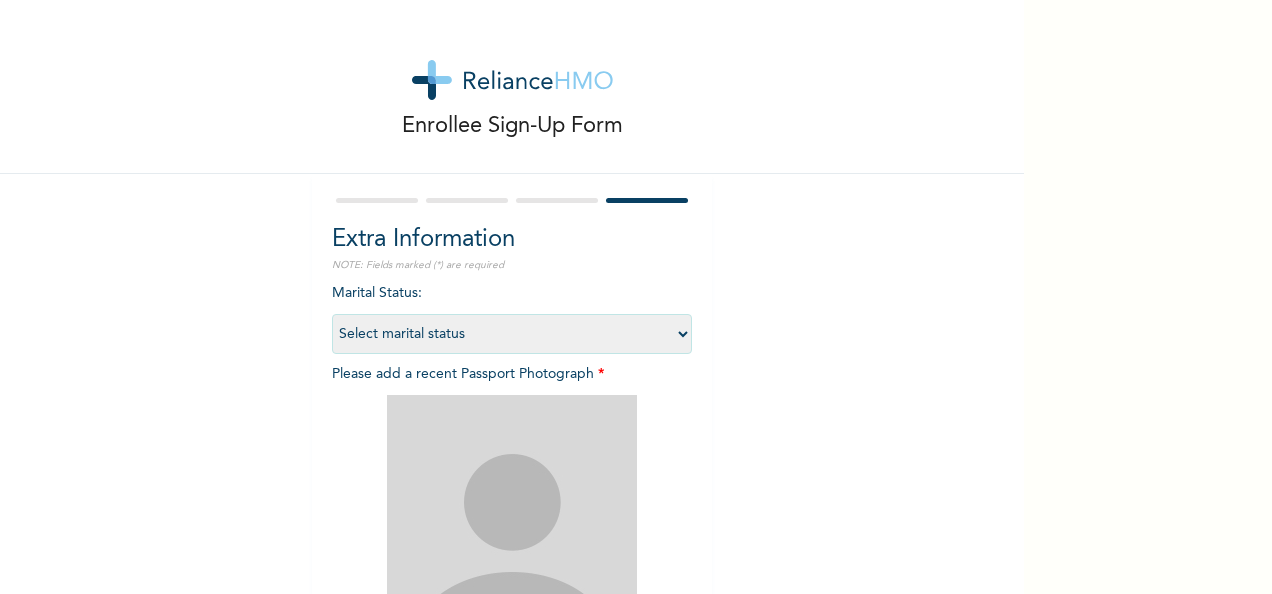 click on "Select marital status Single Married Divorced Widow/Widower" at bounding box center [512, 334] 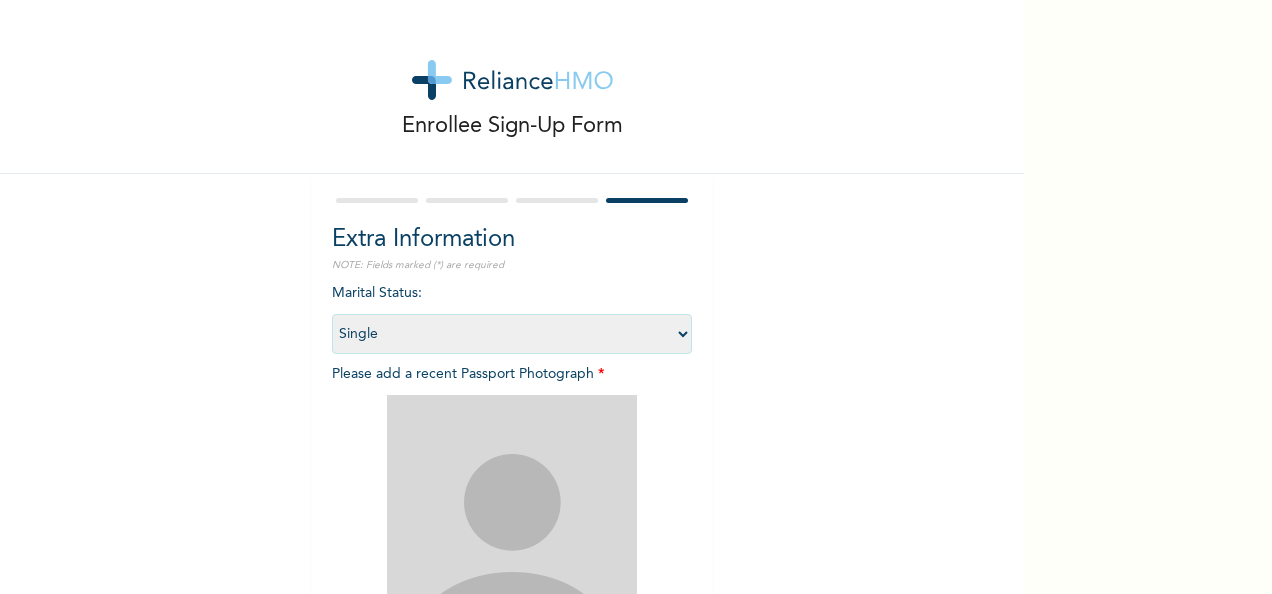 click on "Select marital status Single Married Divorced Widow/Widower" at bounding box center (512, 334) 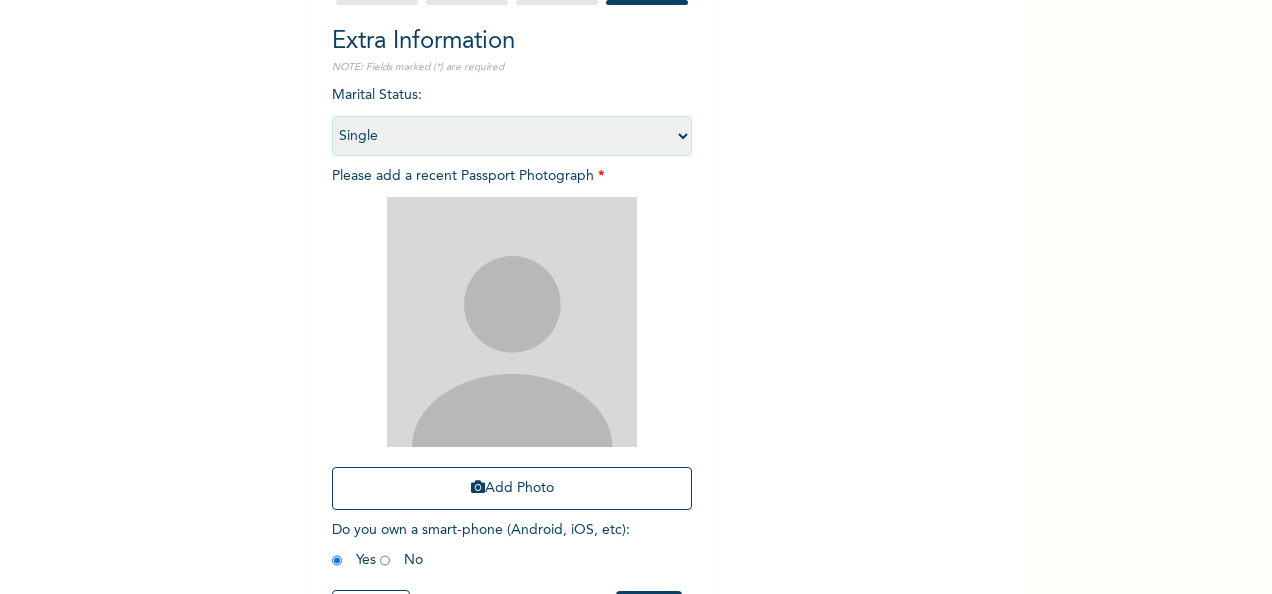 scroll, scrollTop: 200, scrollLeft: 0, axis: vertical 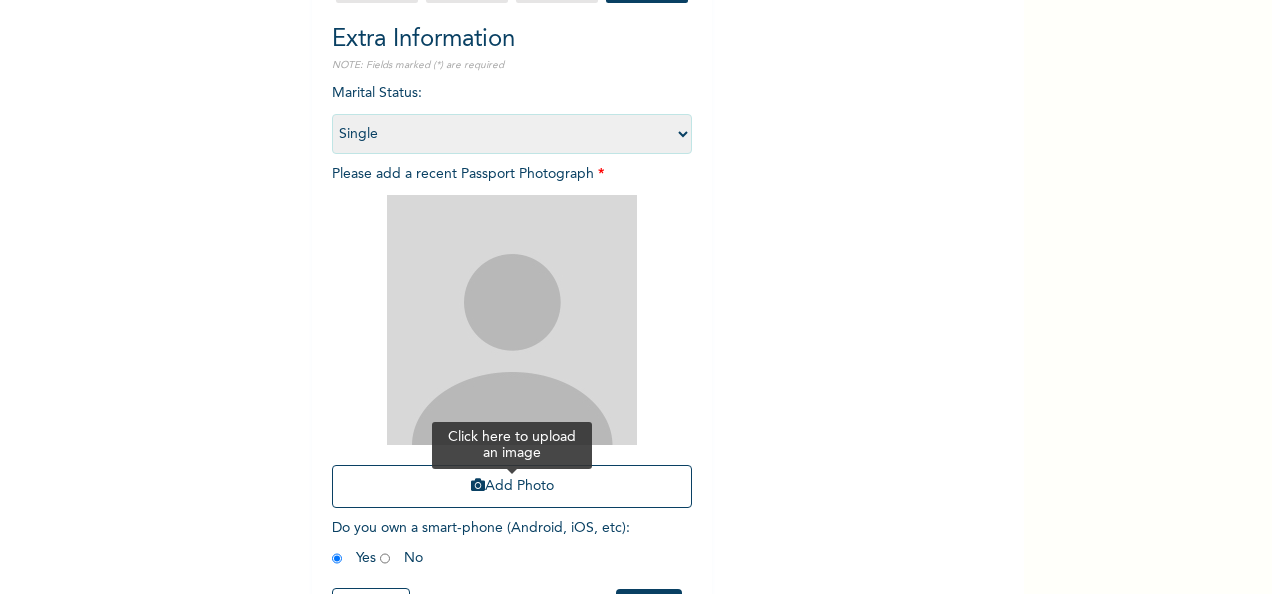 click on "Add Photo" at bounding box center [512, 486] 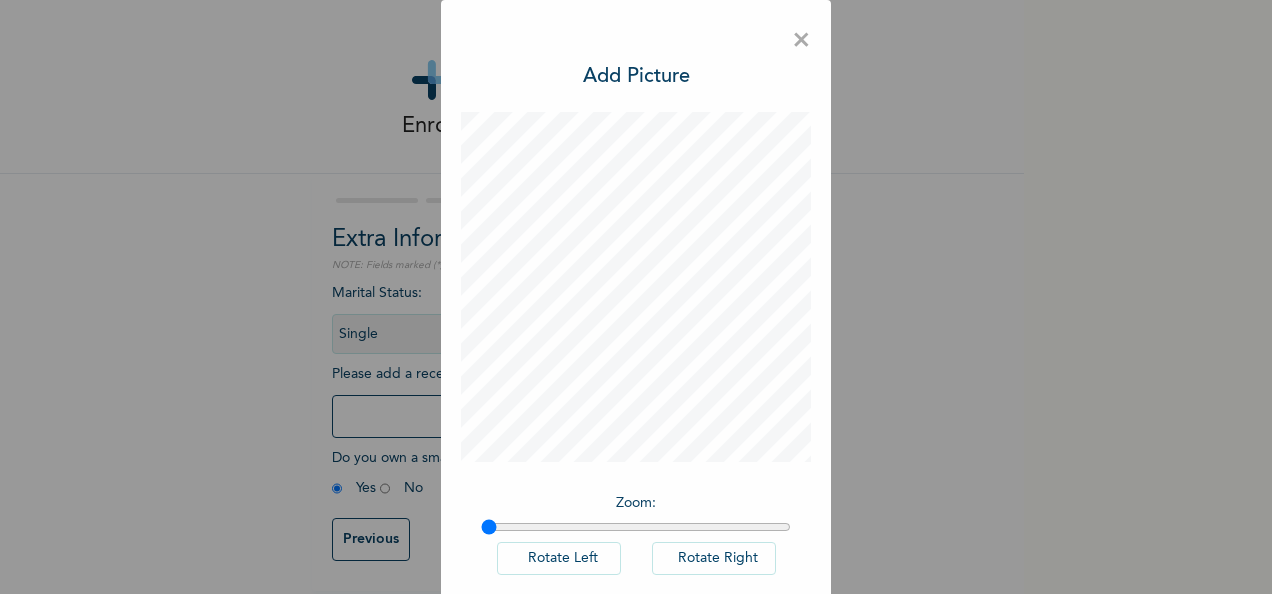 scroll, scrollTop: 14, scrollLeft: 0, axis: vertical 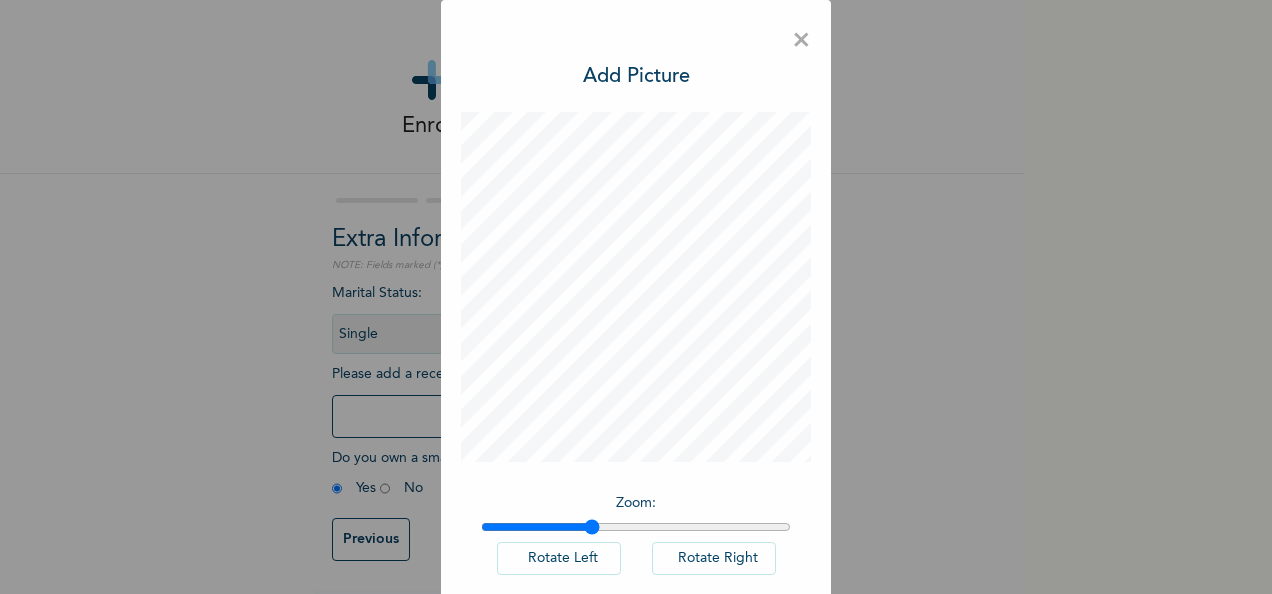 click at bounding box center [636, 527] 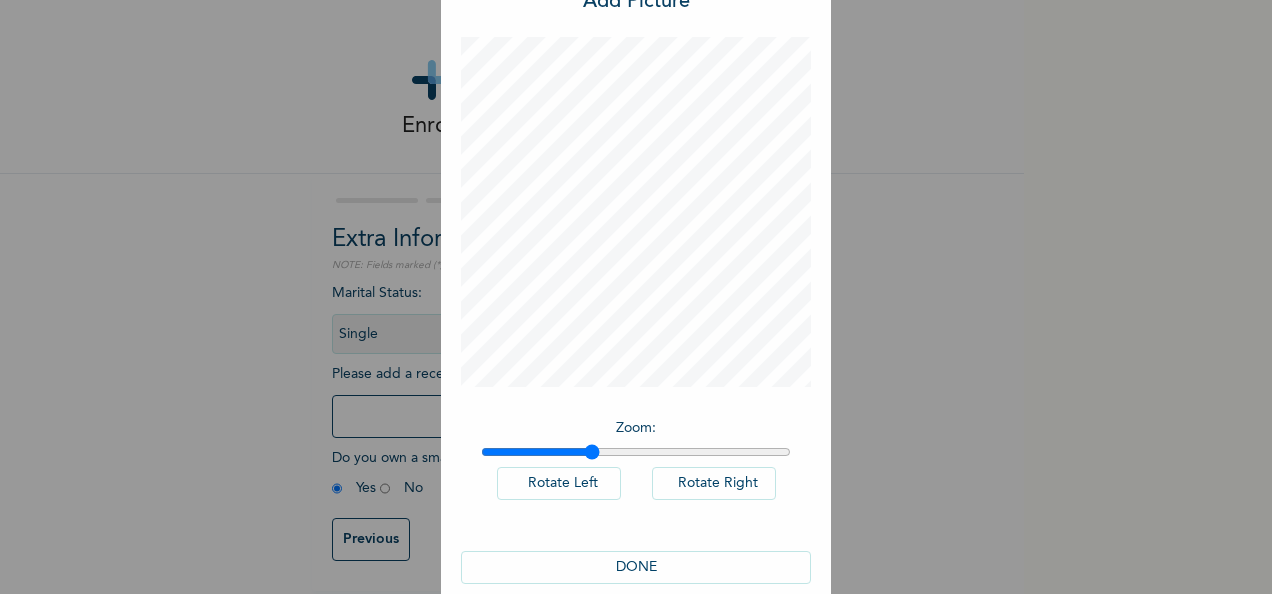 scroll, scrollTop: 103, scrollLeft: 0, axis: vertical 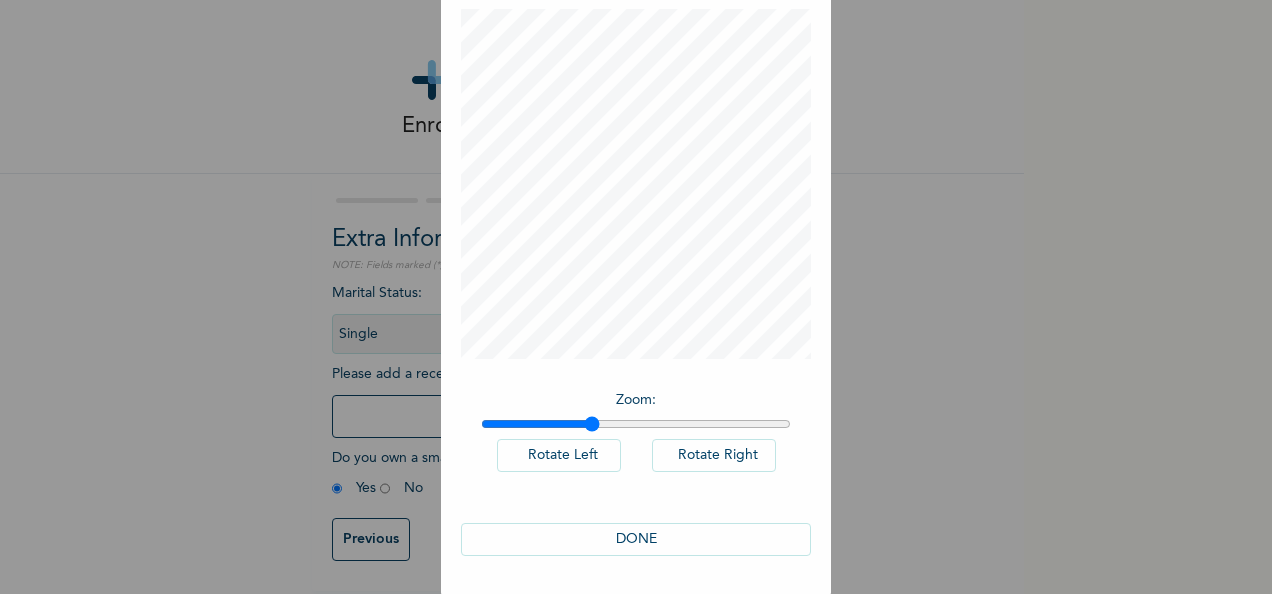 click on "DONE" at bounding box center [636, 539] 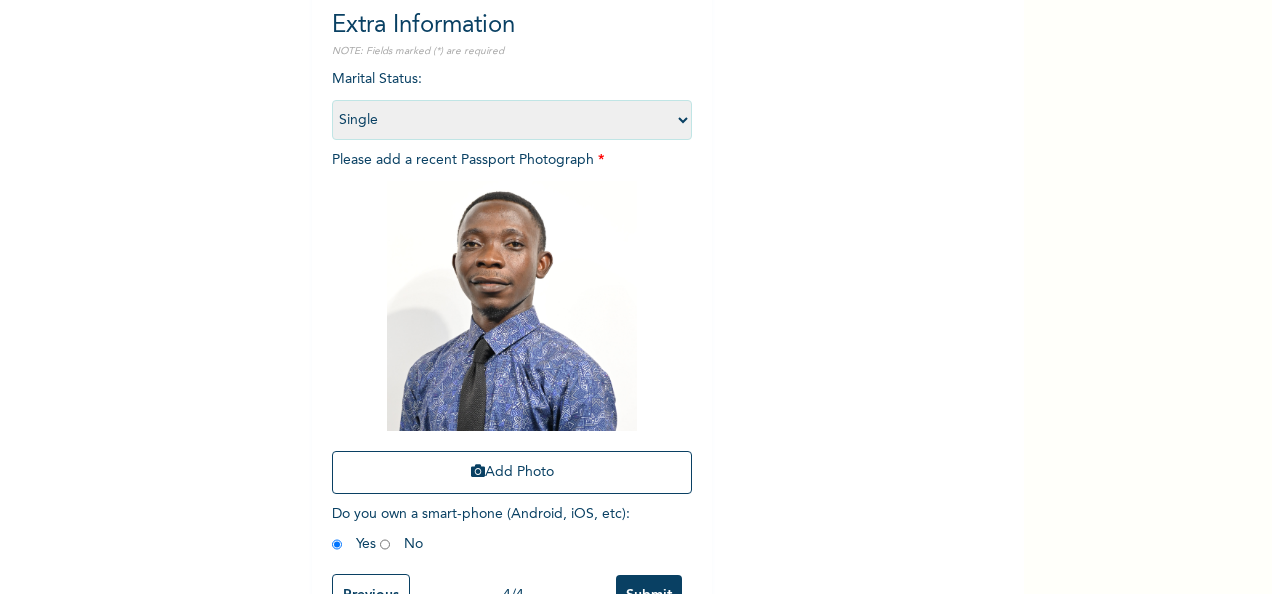 scroll, scrollTop: 284, scrollLeft: 0, axis: vertical 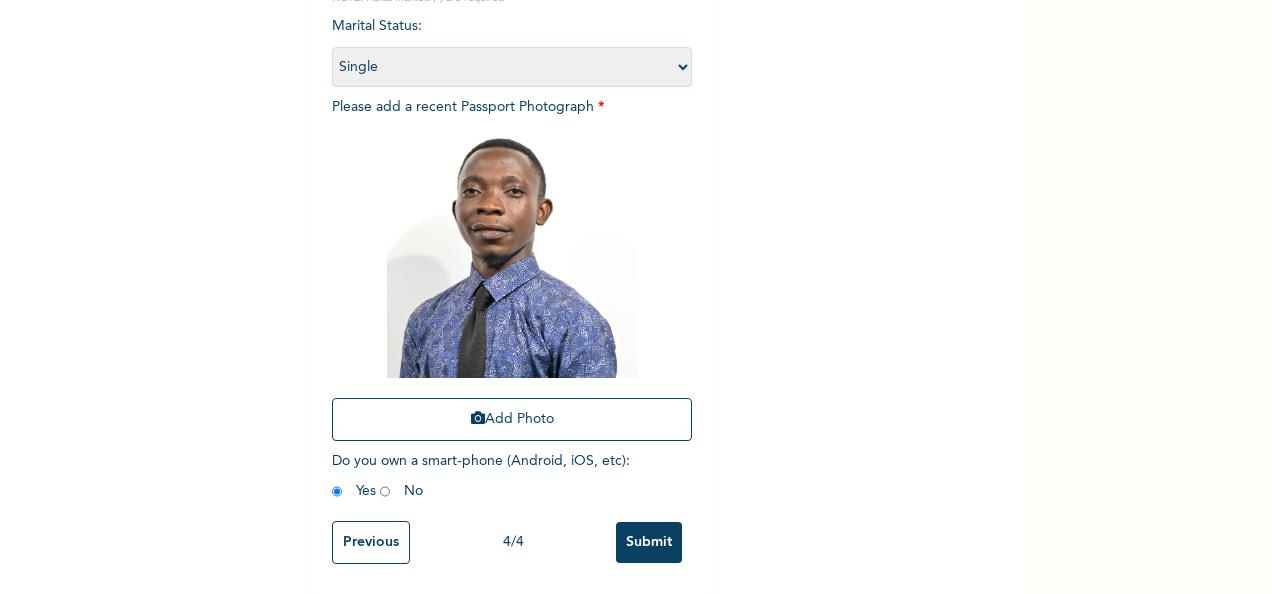 click on "Previous" at bounding box center [371, 542] 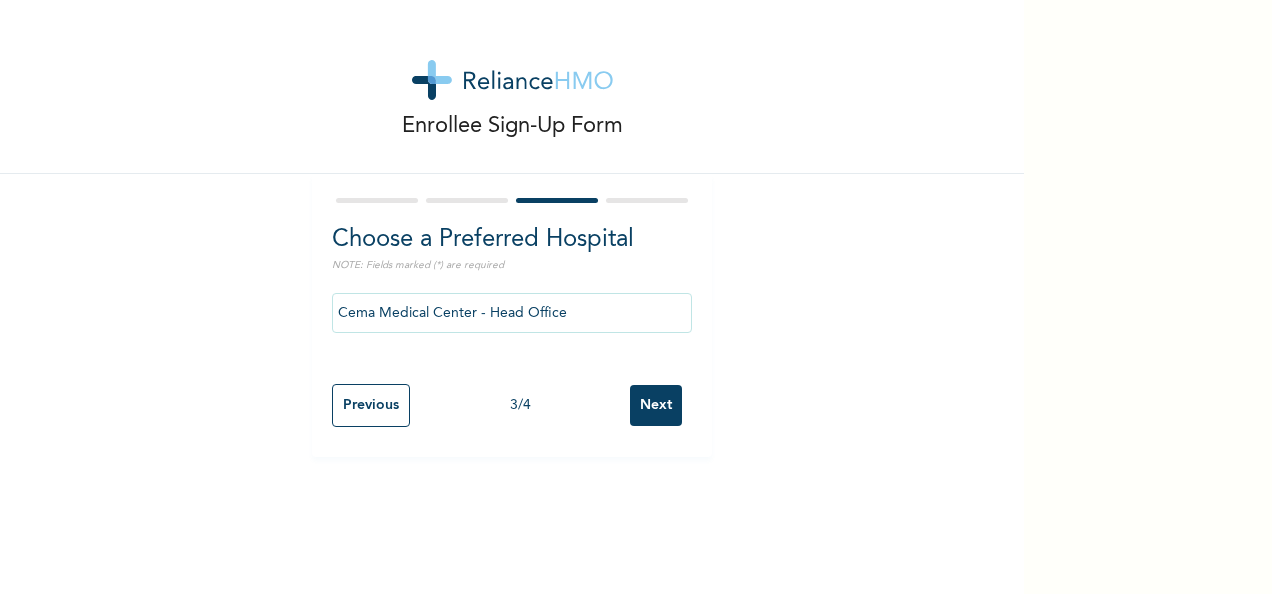 scroll, scrollTop: 0, scrollLeft: 0, axis: both 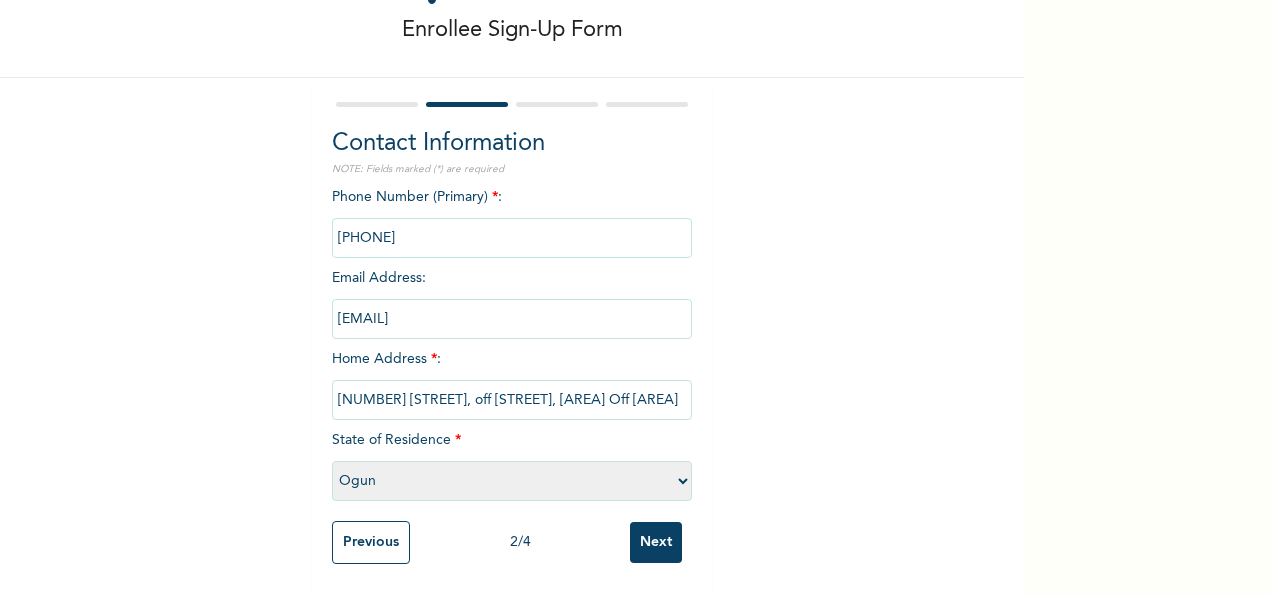 click at bounding box center (512, 238) 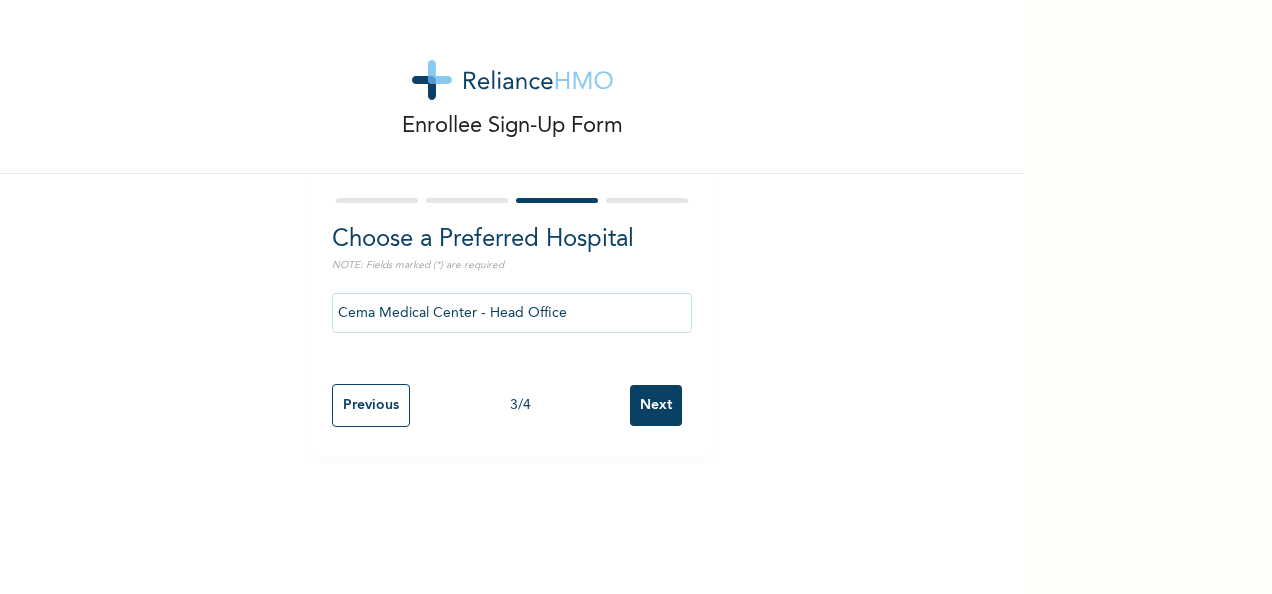 scroll, scrollTop: 0, scrollLeft: 0, axis: both 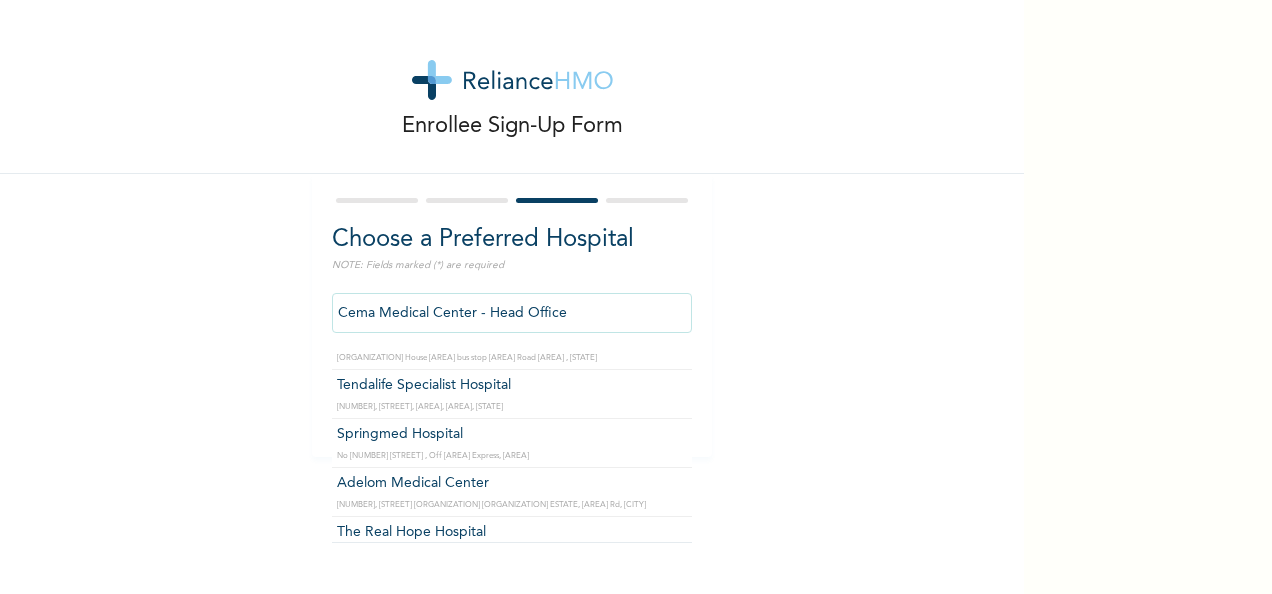 click on "Cema Medical Center - Head Office" at bounding box center [512, 313] 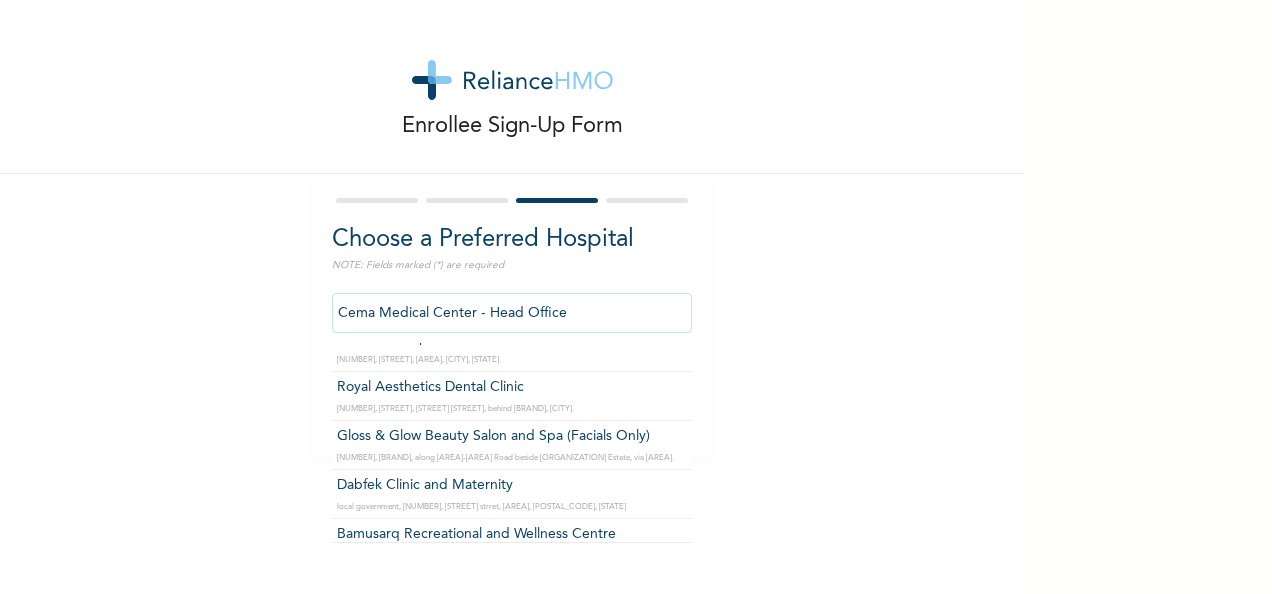 click on "Cema Medical Center - Head Office" at bounding box center (512, 313) 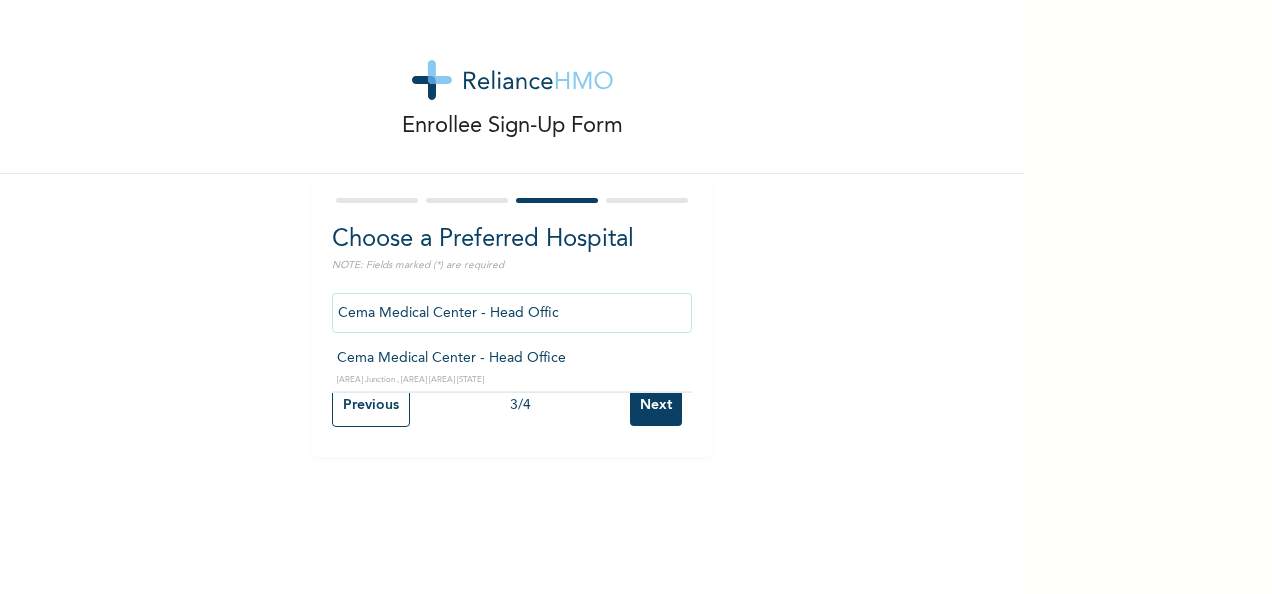 scroll, scrollTop: 0, scrollLeft: 0, axis: both 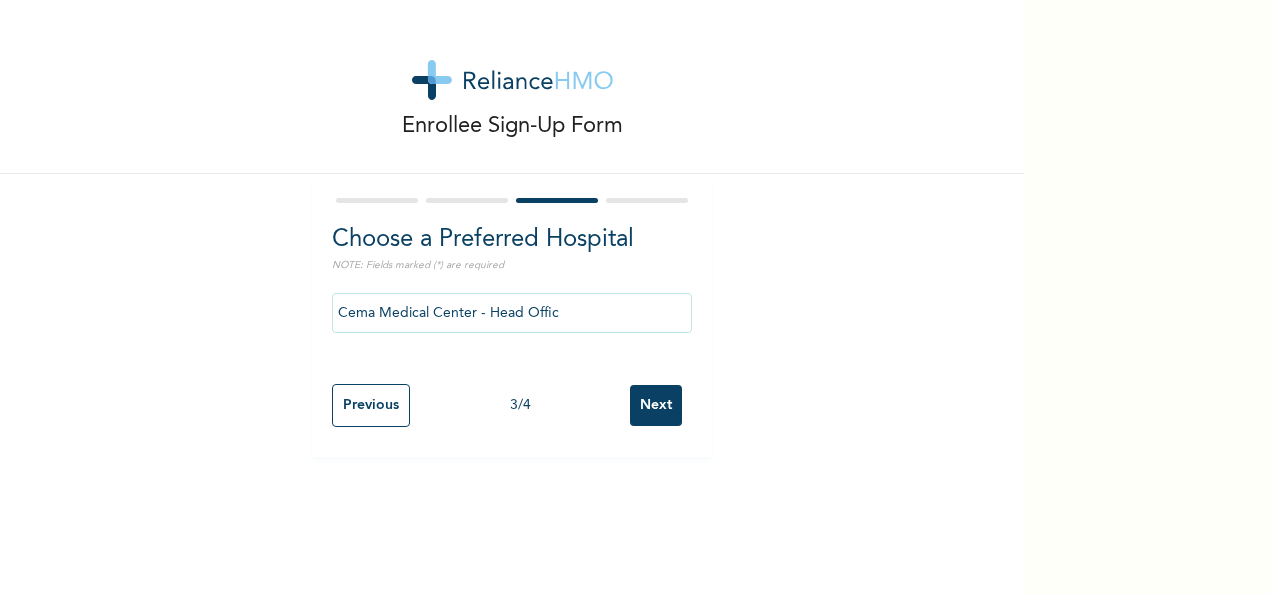 click on "Next" at bounding box center [656, 405] 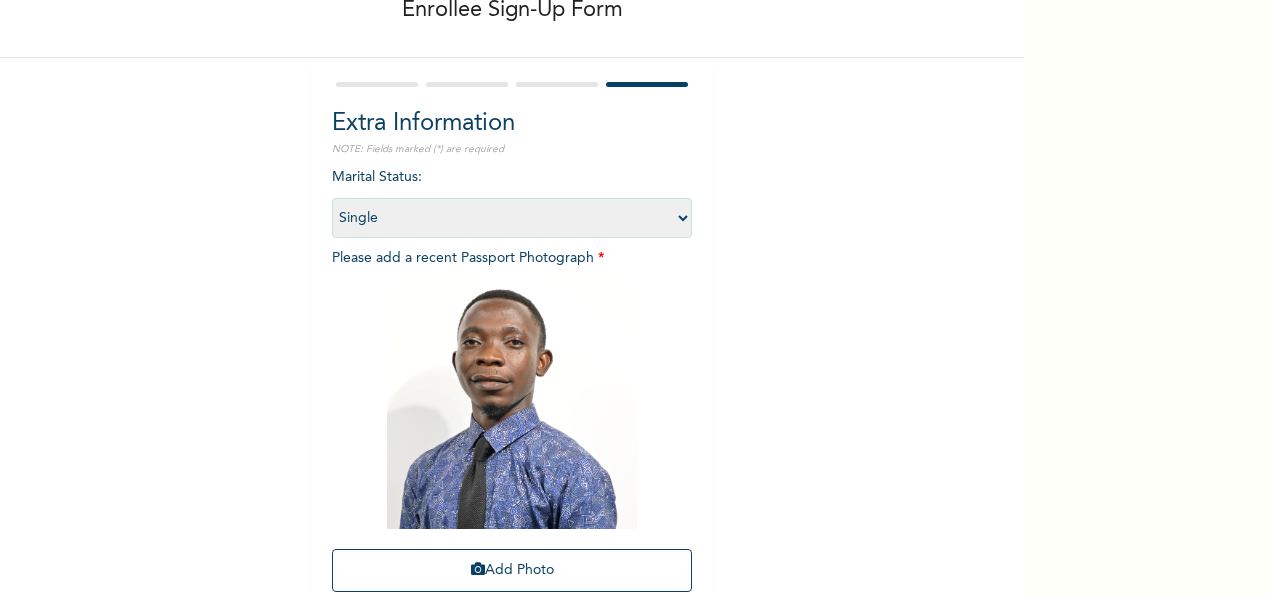 scroll, scrollTop: 284, scrollLeft: 0, axis: vertical 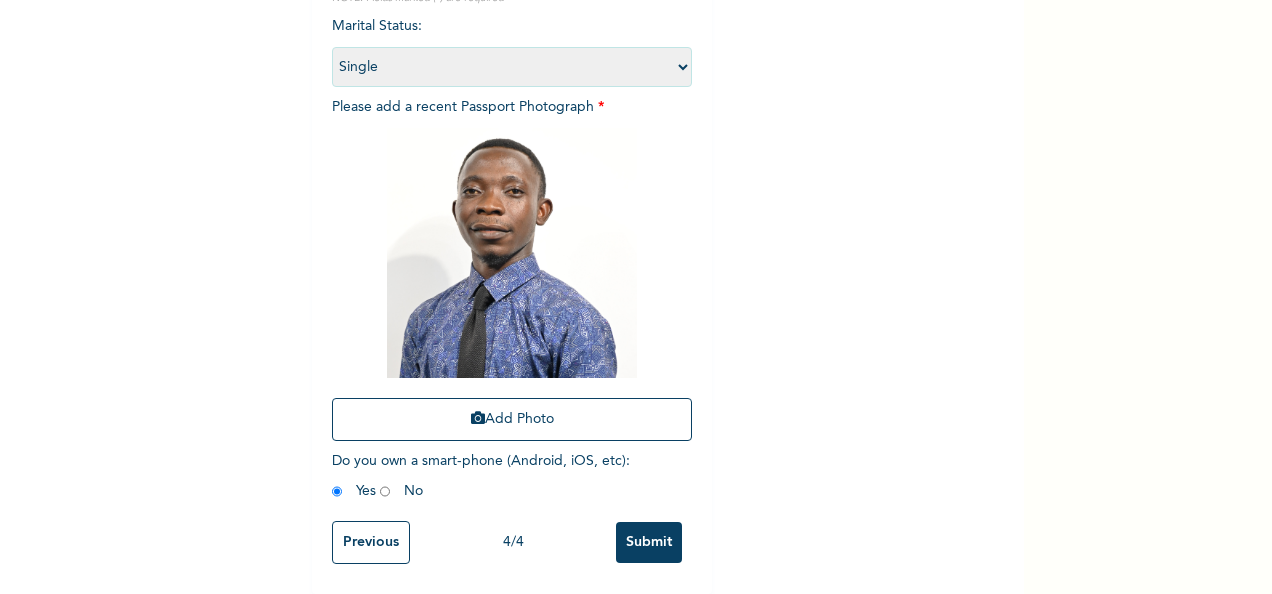 click on "Previous" at bounding box center (371, 542) 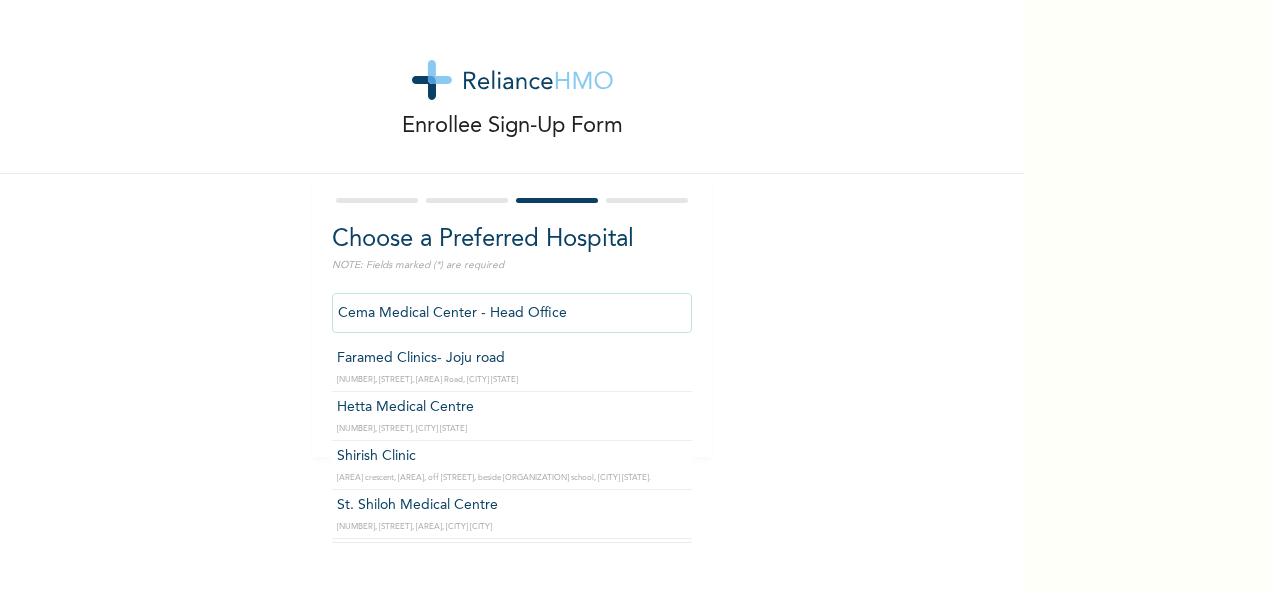 click on "Cema Medical Center - Head Office" at bounding box center (512, 313) 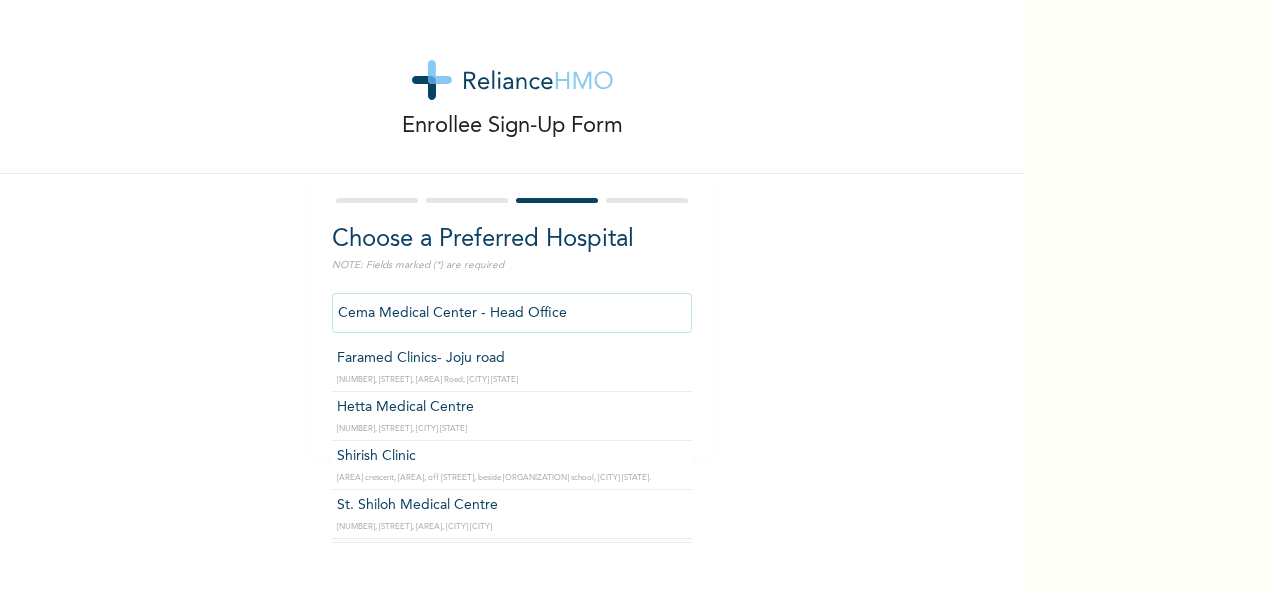 click on "Enrollee Sign-Up Form Choose a Preferred Hospital NOTE: Fields marked (*) are required [ORGANIZATION] - Head Office [ORGANIZATION]  Clinics- [AREA] [STREET],  [AREA], [CITY], [STATE] [ORGANIZATION] [STREET], [AREA], [CITY], [STATE] [ORGANIZATION] [STREET], [AREA], off [STREET], beside [ORGANIZATION] school, [CITY] [STATE]. [ORGANIZATION] [ORGANIZATION] [STREET], [AREA], [CITY] [STATE] [ORGANIZATION] [ORGANIZATION] [STREET], [AREA], [CITY], [STATE] [ORGANIZATION] [ORGANIZATION] [STREET] [AREA] [AREA], [AREA], [STATE] [ORGANIZATION] [ORGANIZATION] [STREET] [AREA] [AREA], [AREA] [STATE] [ORGANIZATION] [ORGANIZATION] [STREET], [AREA] [AREA], [AREA] [STATE] [ORGANIZATION] [ORGANIZATION] [STREET], [AREA] [AREA], [AREA] [STATE] Previous" at bounding box center (512, 228) 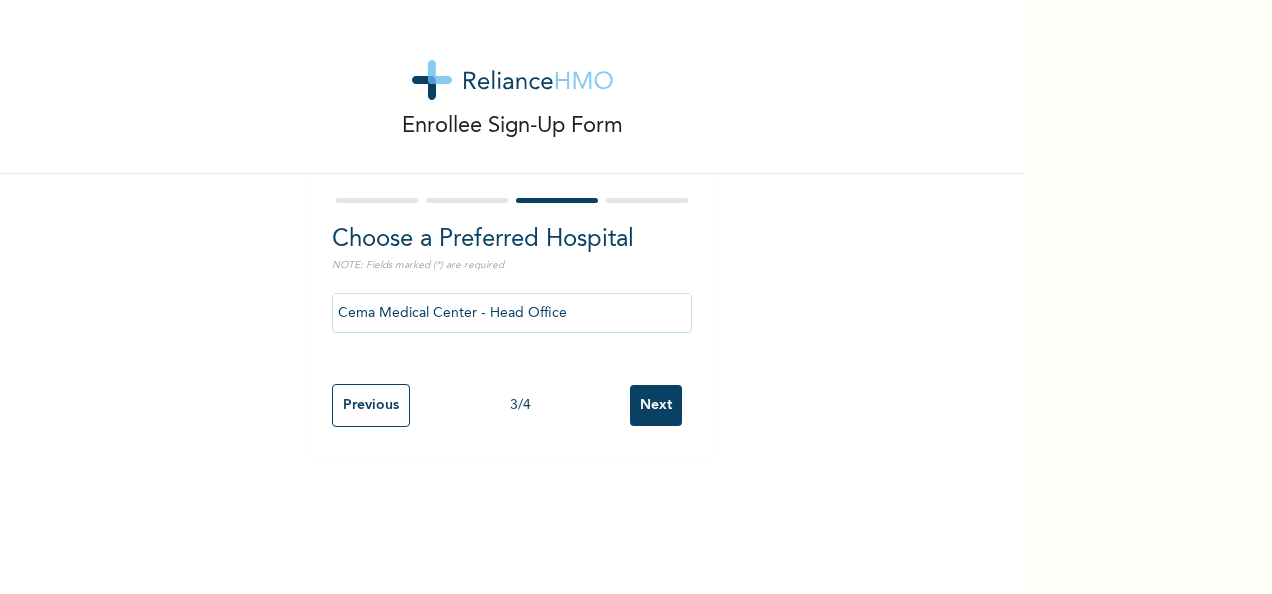 click on "Next" at bounding box center (656, 405) 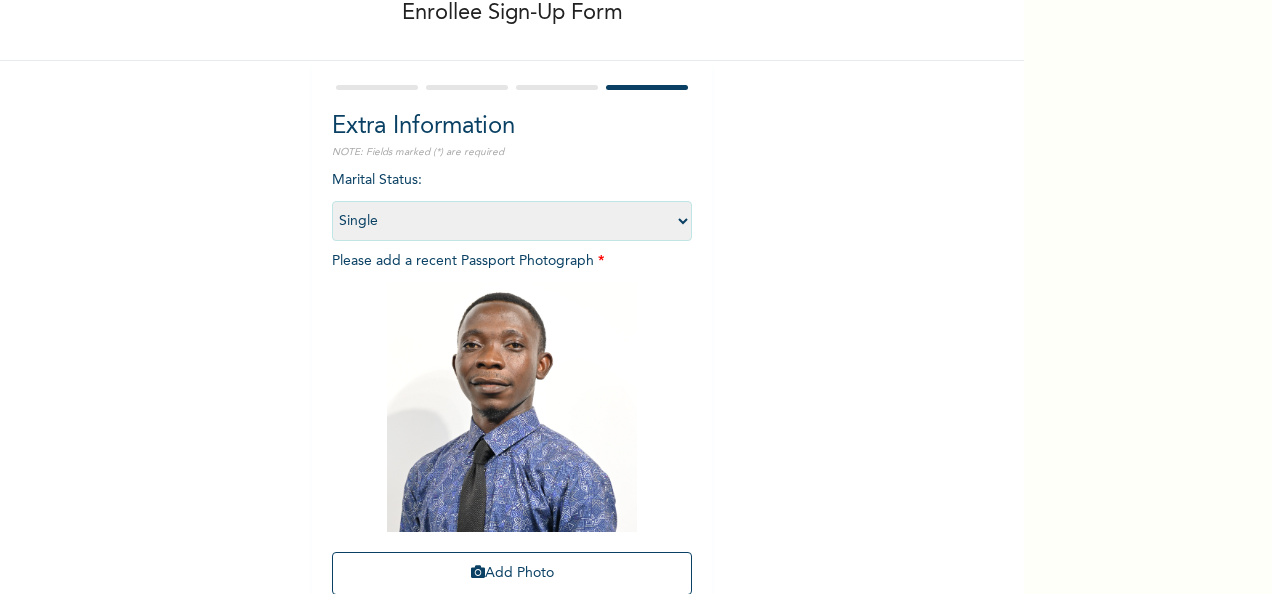 scroll, scrollTop: 284, scrollLeft: 0, axis: vertical 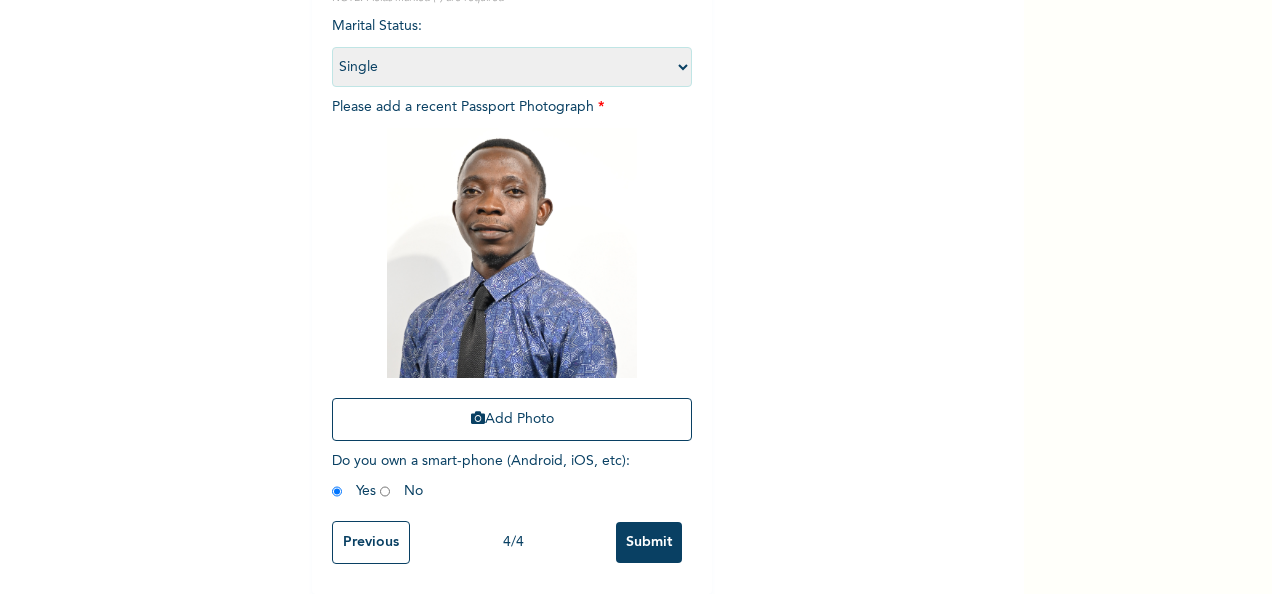 click on "Submit" at bounding box center (649, 542) 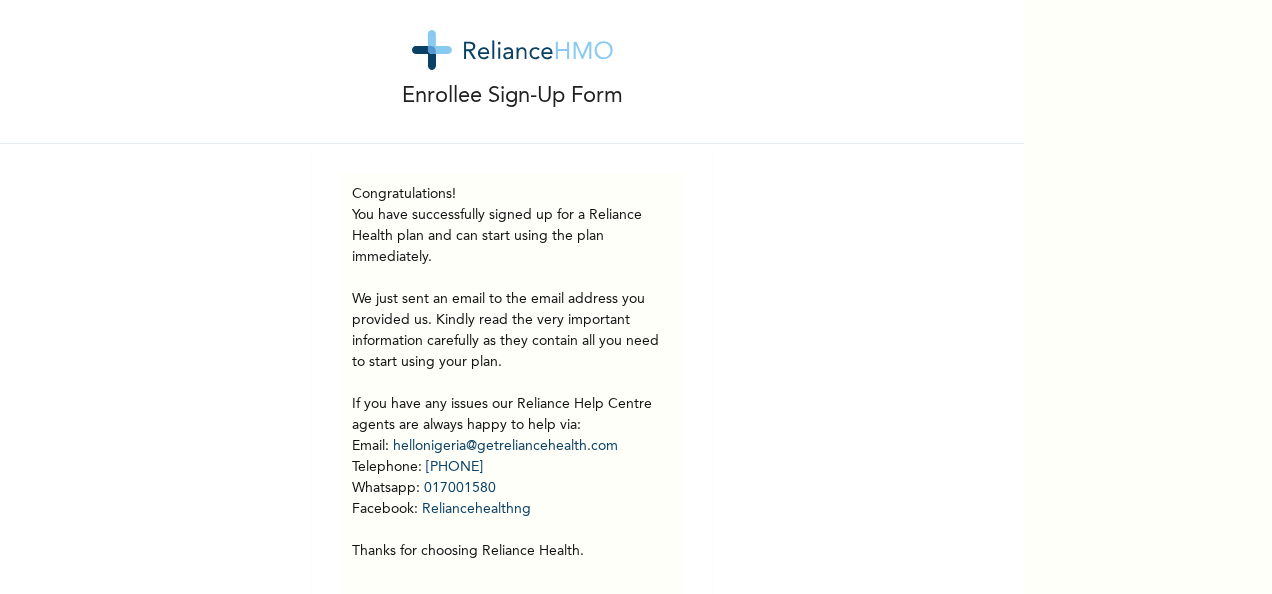 scroll, scrollTop: 0, scrollLeft: 0, axis: both 